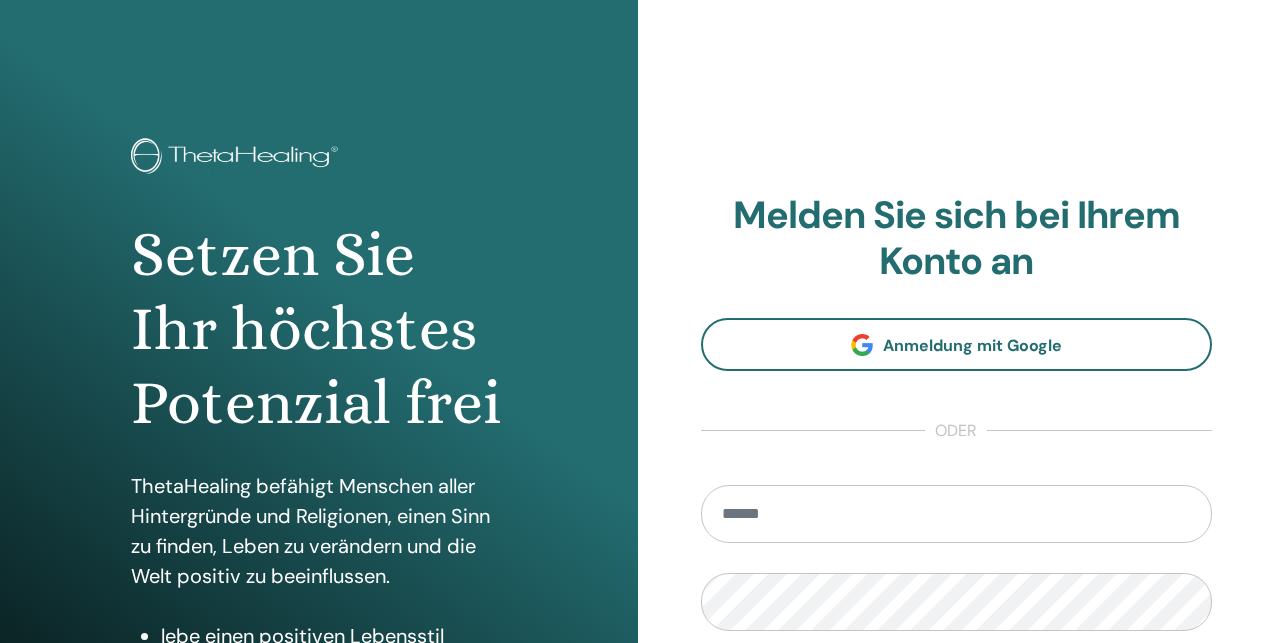 scroll, scrollTop: 0, scrollLeft: 0, axis: both 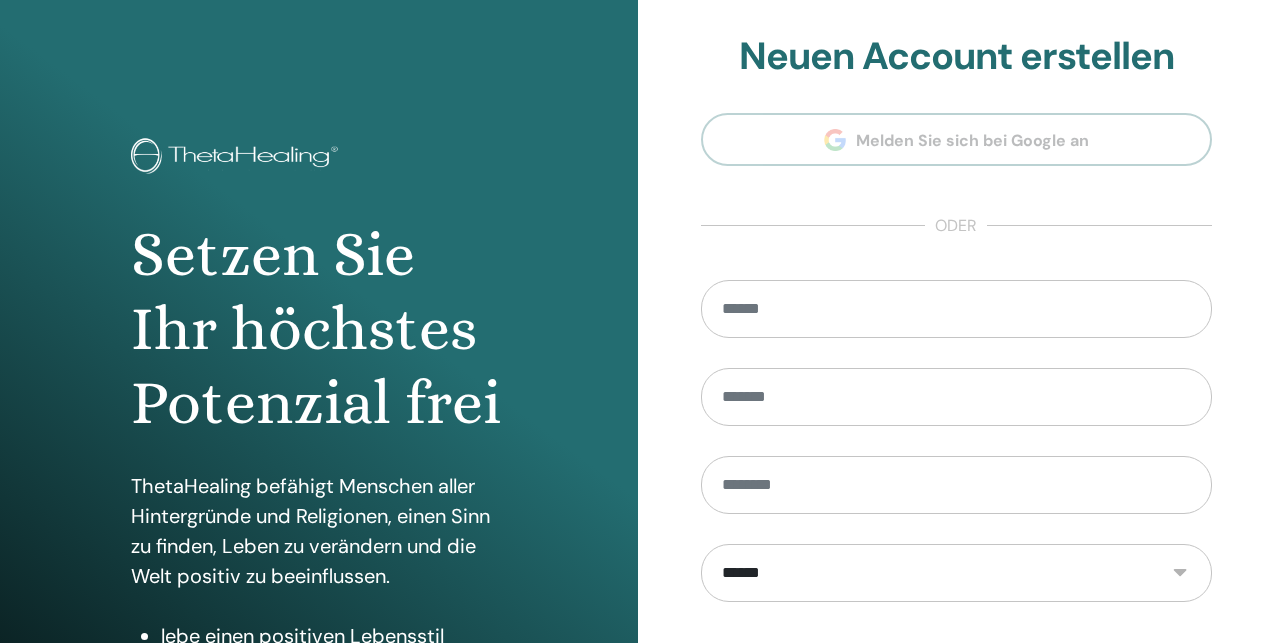 type on "**********" 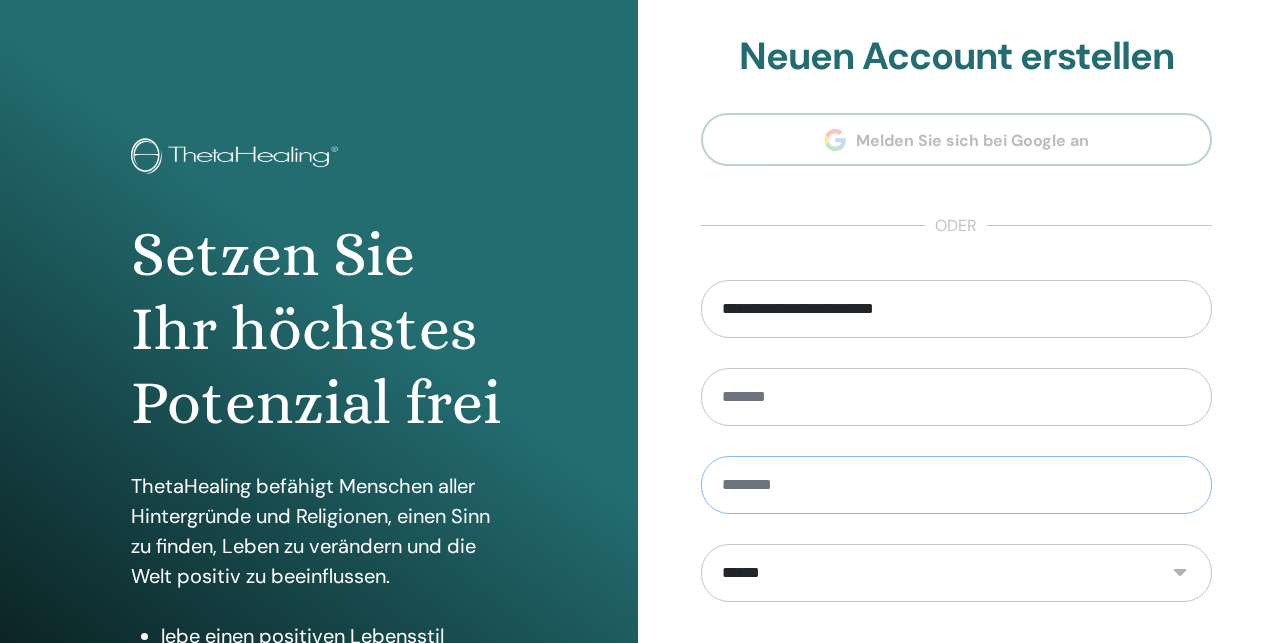 click at bounding box center [957, 485] 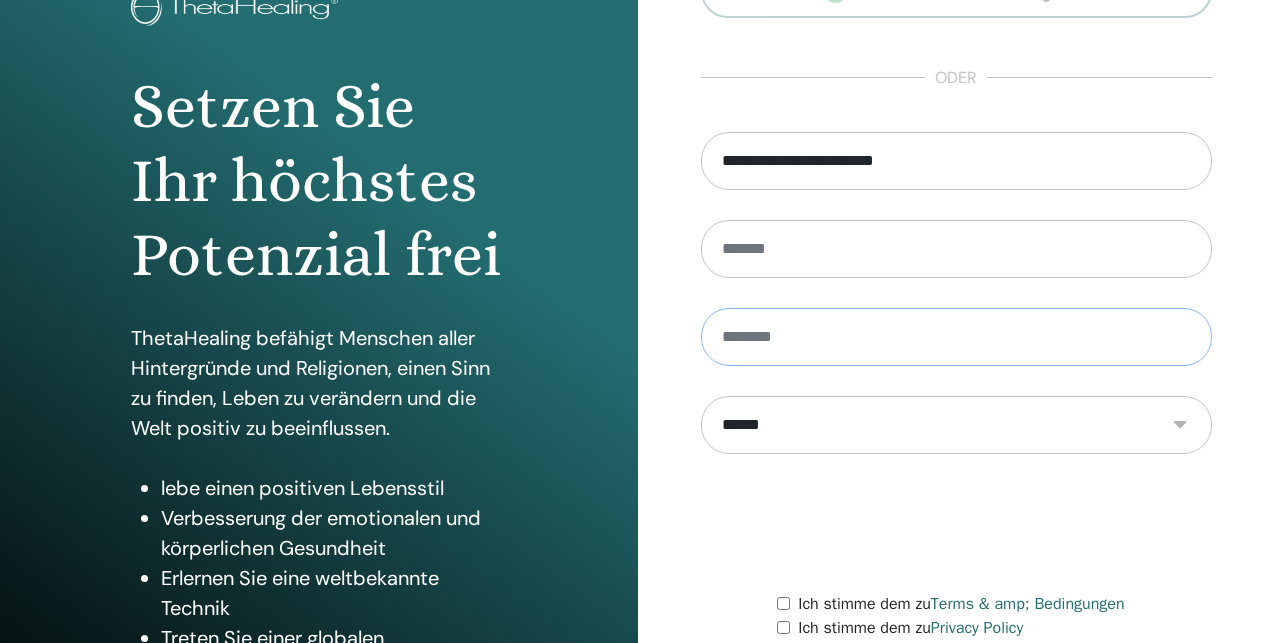 scroll, scrollTop: 150, scrollLeft: 0, axis: vertical 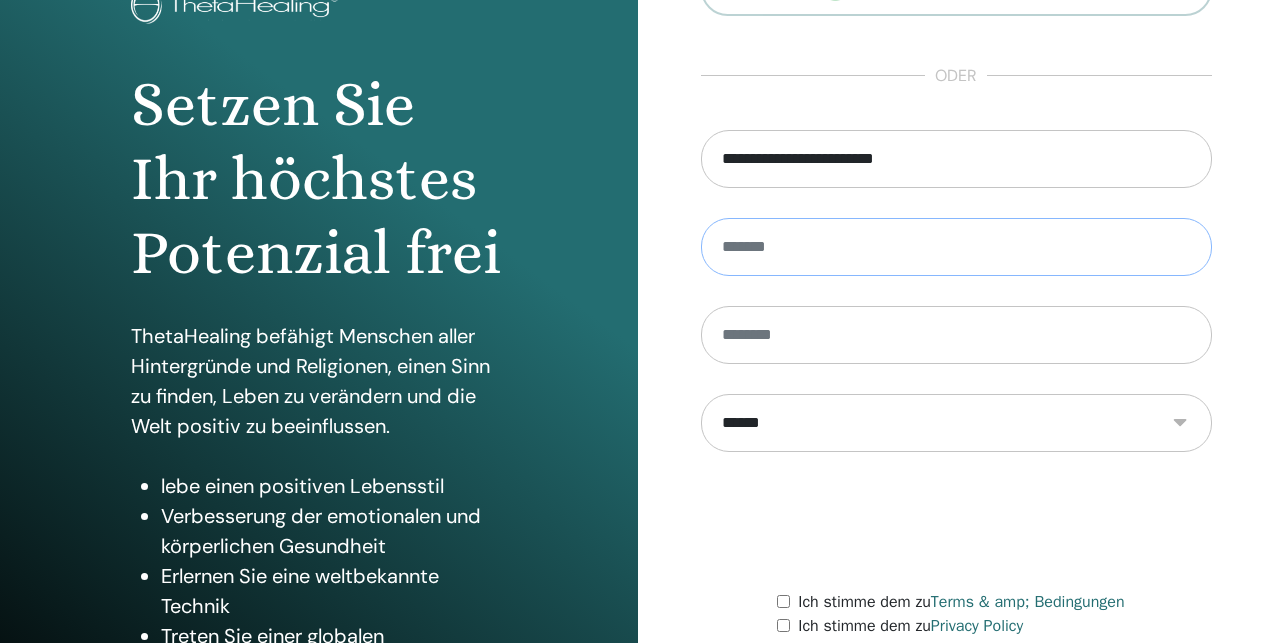 click at bounding box center [957, 247] 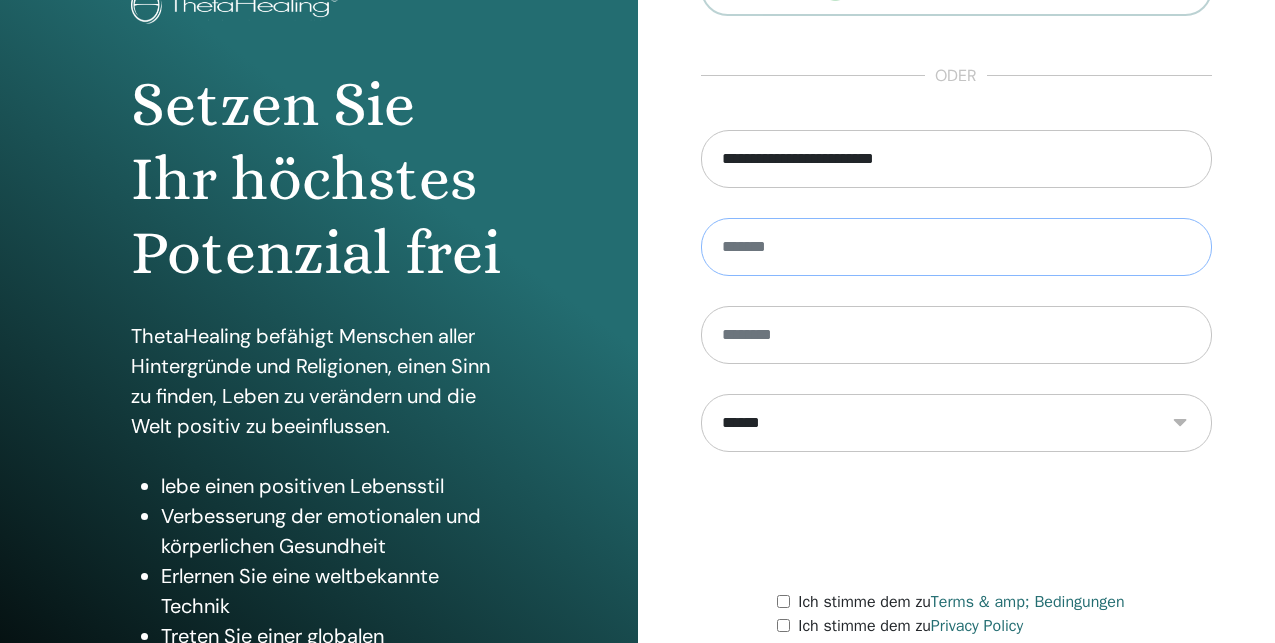 type on "*********" 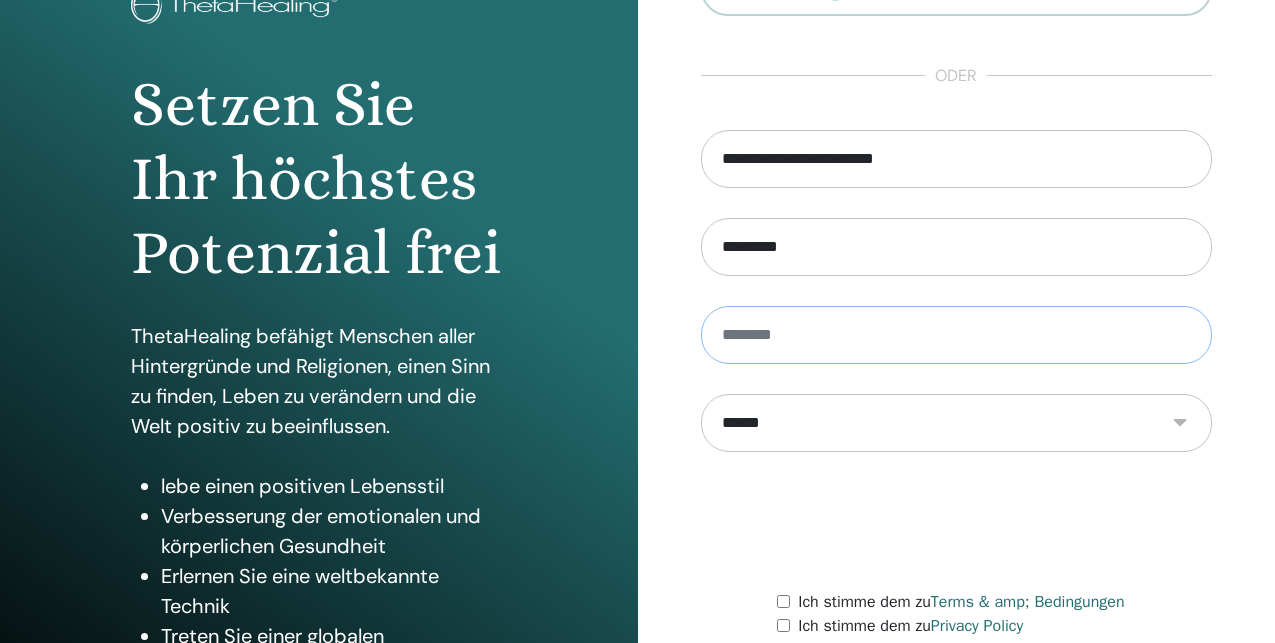 type on "*******" 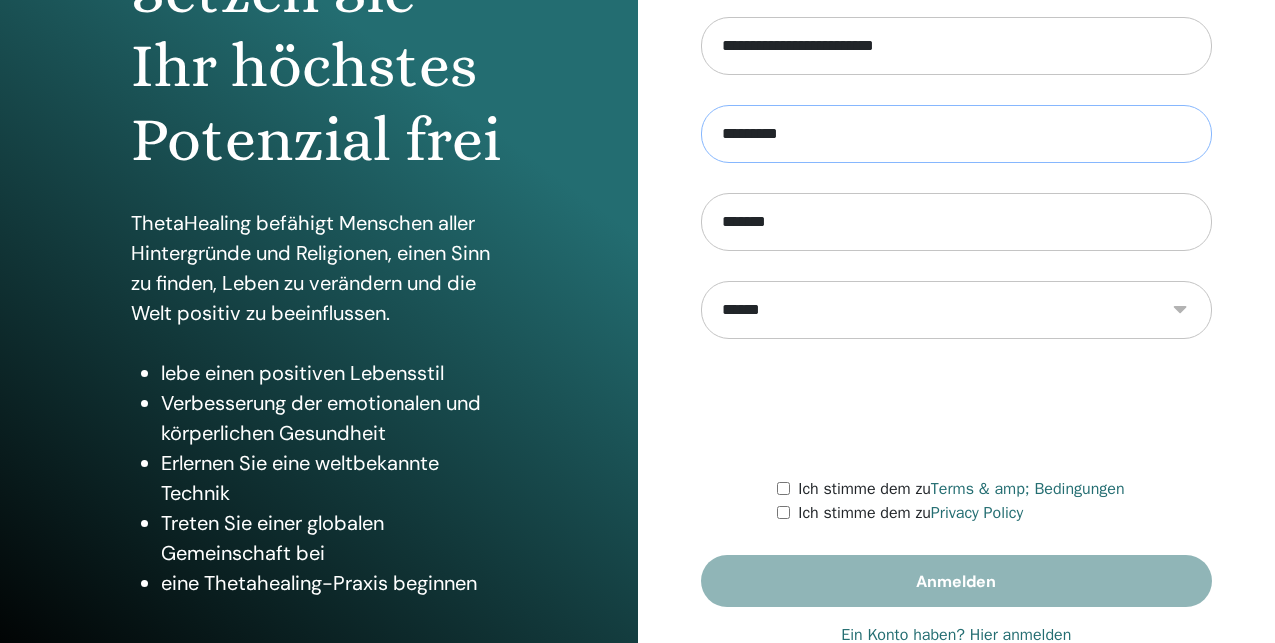 scroll, scrollTop: 317, scrollLeft: 0, axis: vertical 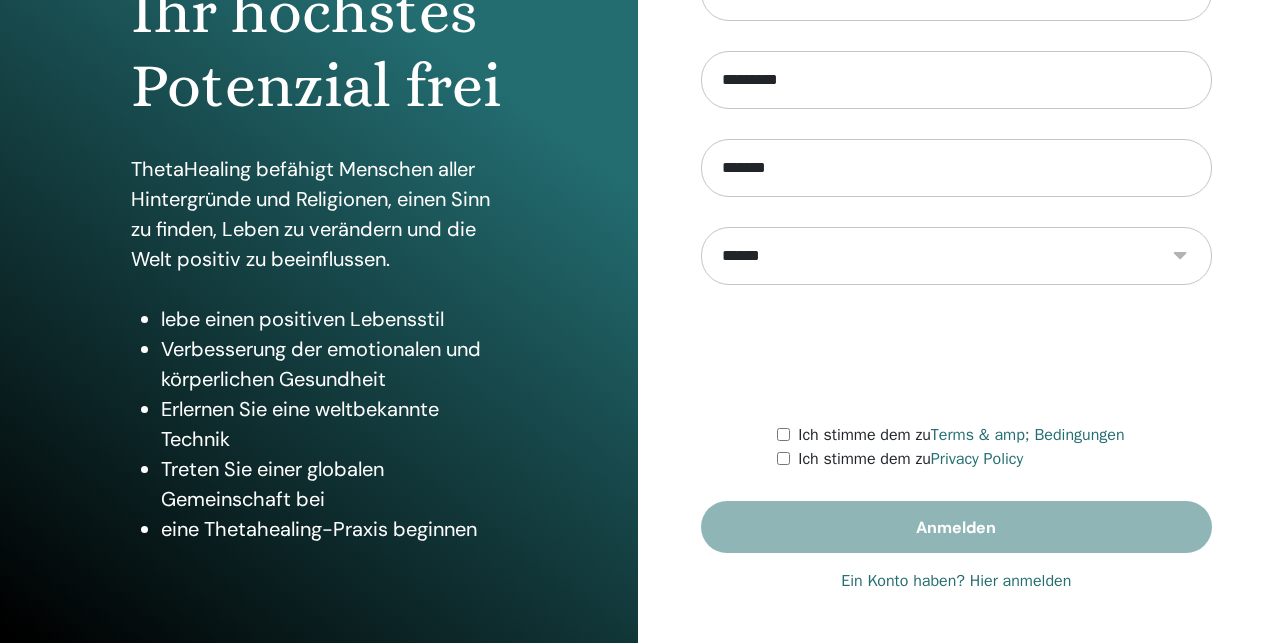 click on "**********" at bounding box center [957, 258] 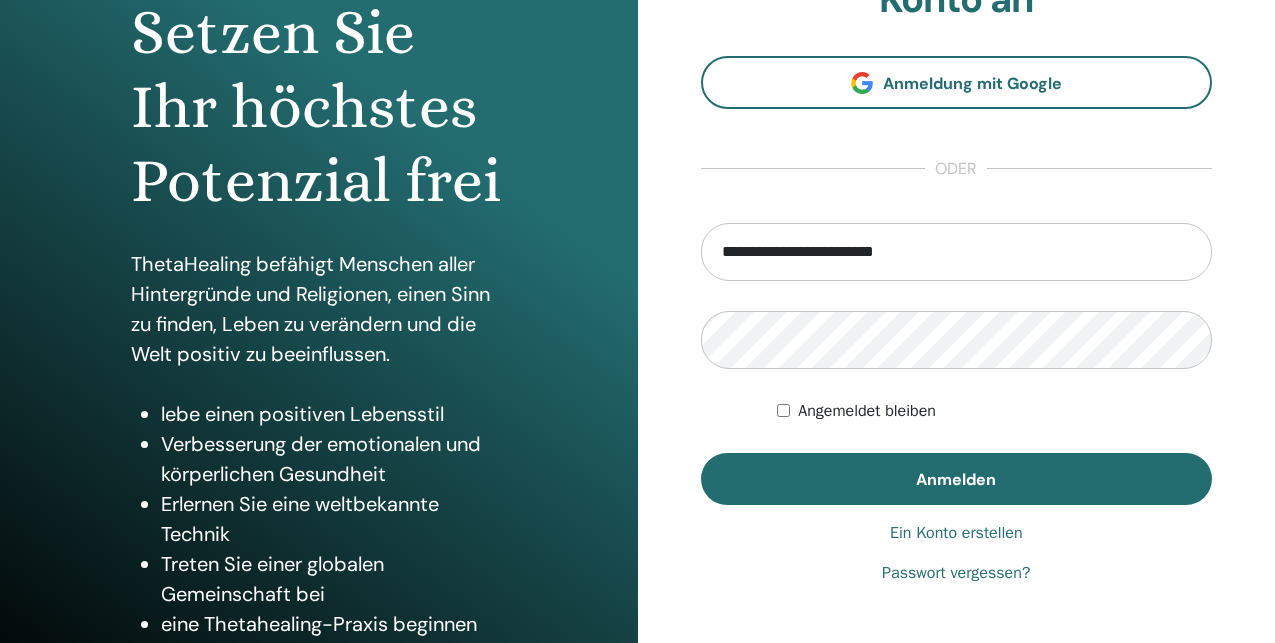 scroll, scrollTop: 225, scrollLeft: 0, axis: vertical 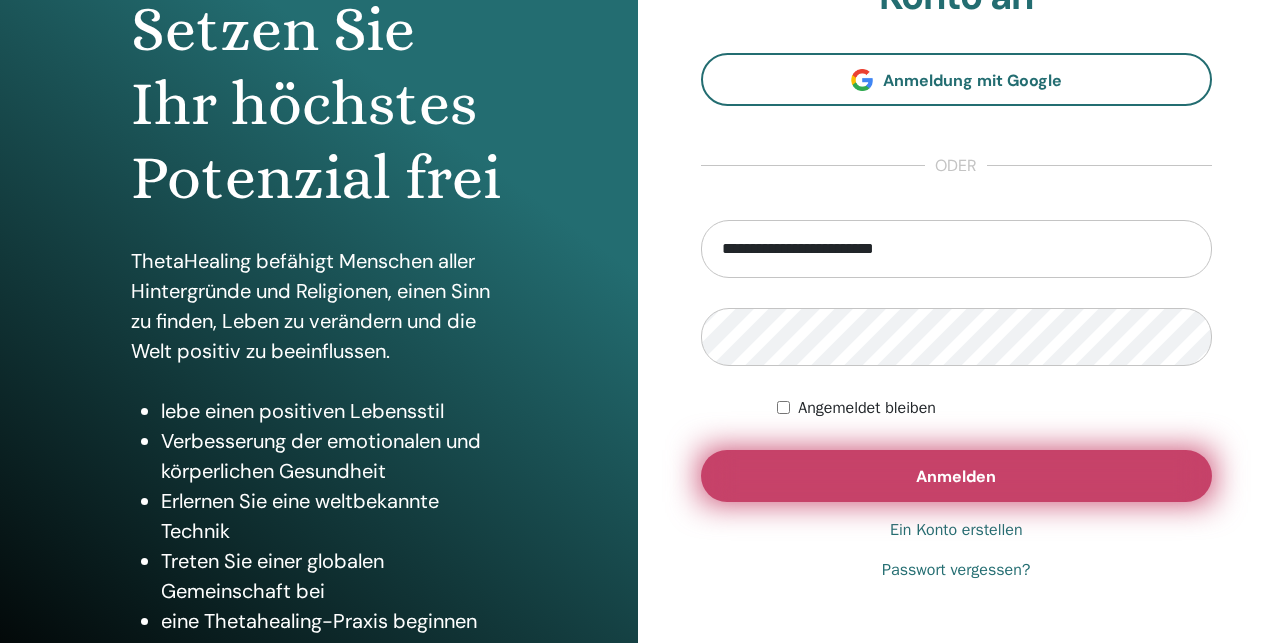 click on "Anmelden" at bounding box center (956, 476) 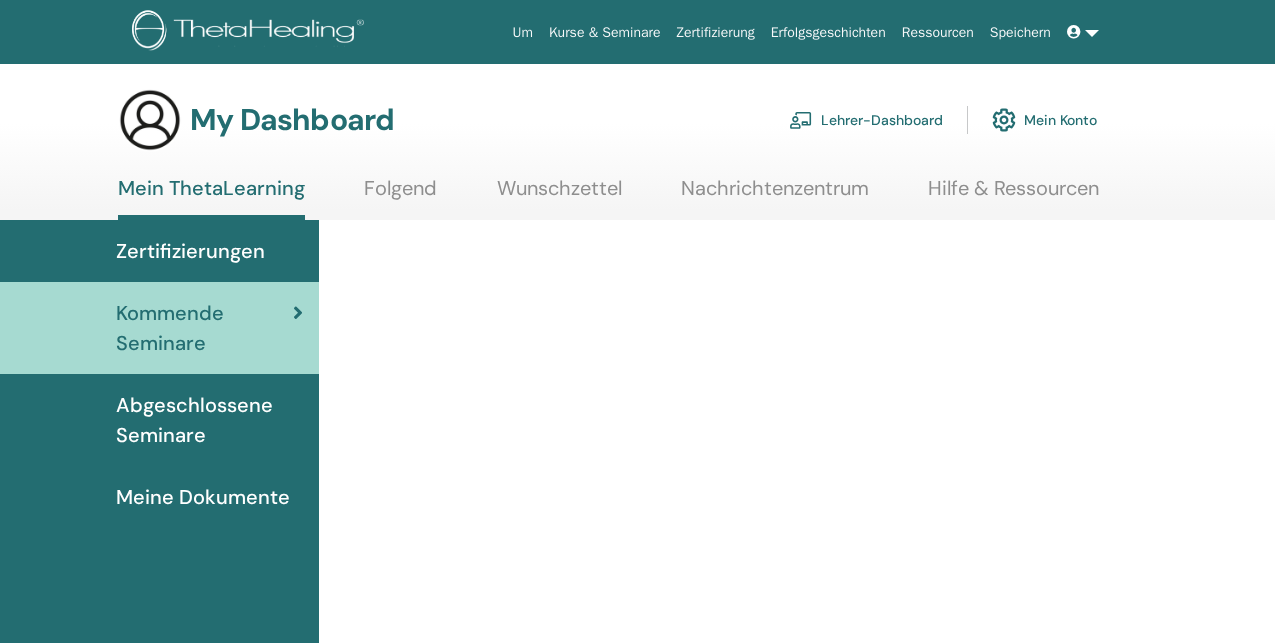 scroll, scrollTop: 0, scrollLeft: 0, axis: both 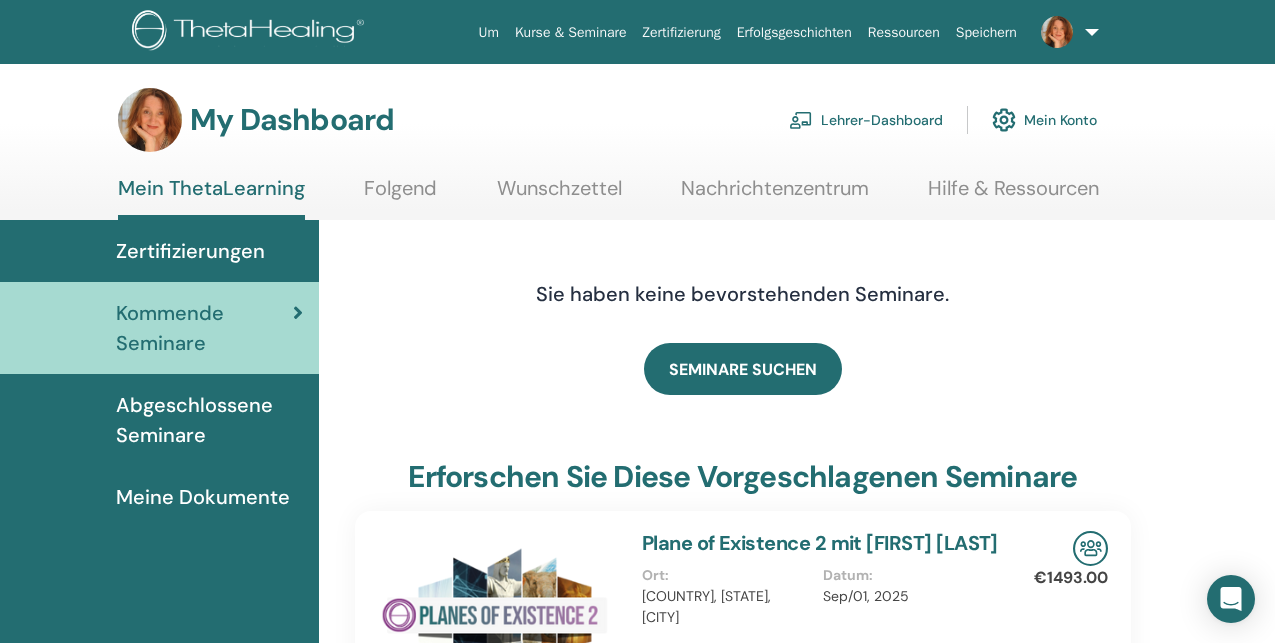click on "Lehrer-Dashboard" at bounding box center [866, 120] 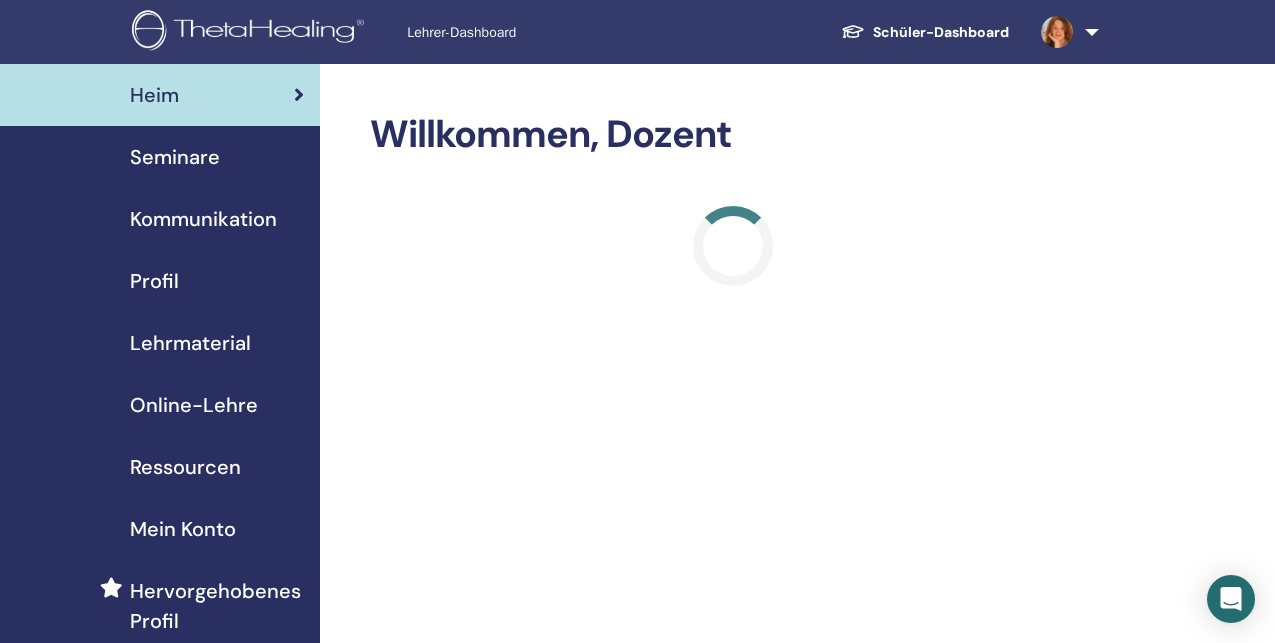 scroll, scrollTop: 0, scrollLeft: 0, axis: both 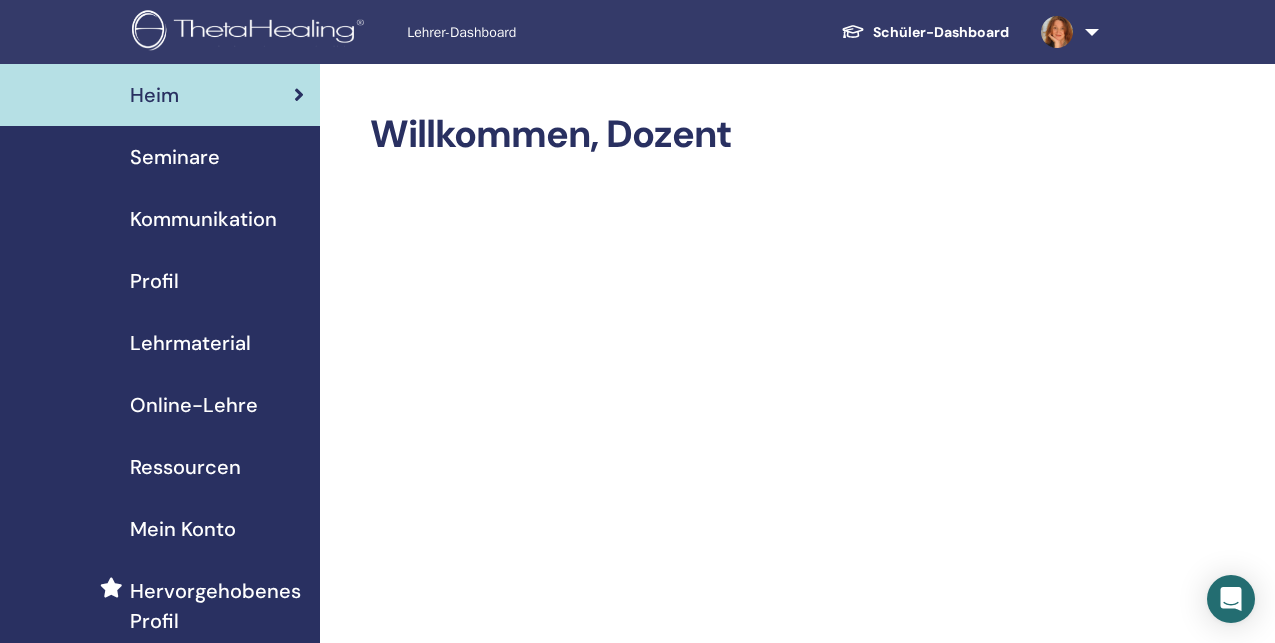 click on "Seminare" at bounding box center (175, 157) 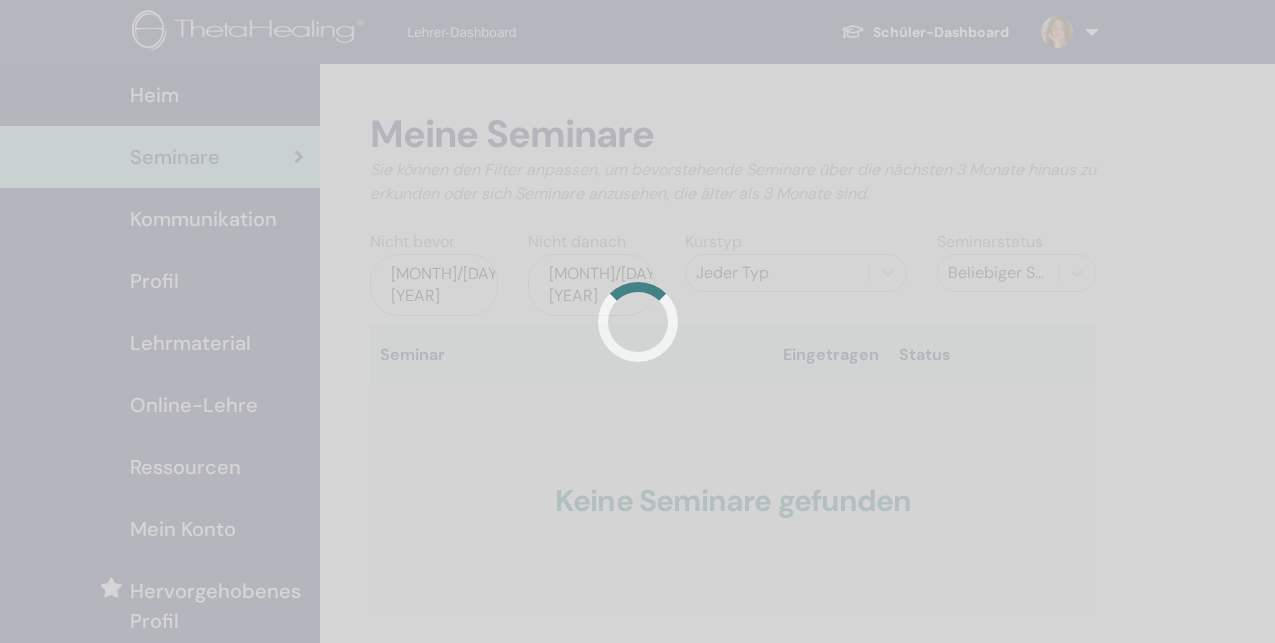 scroll, scrollTop: 0, scrollLeft: 0, axis: both 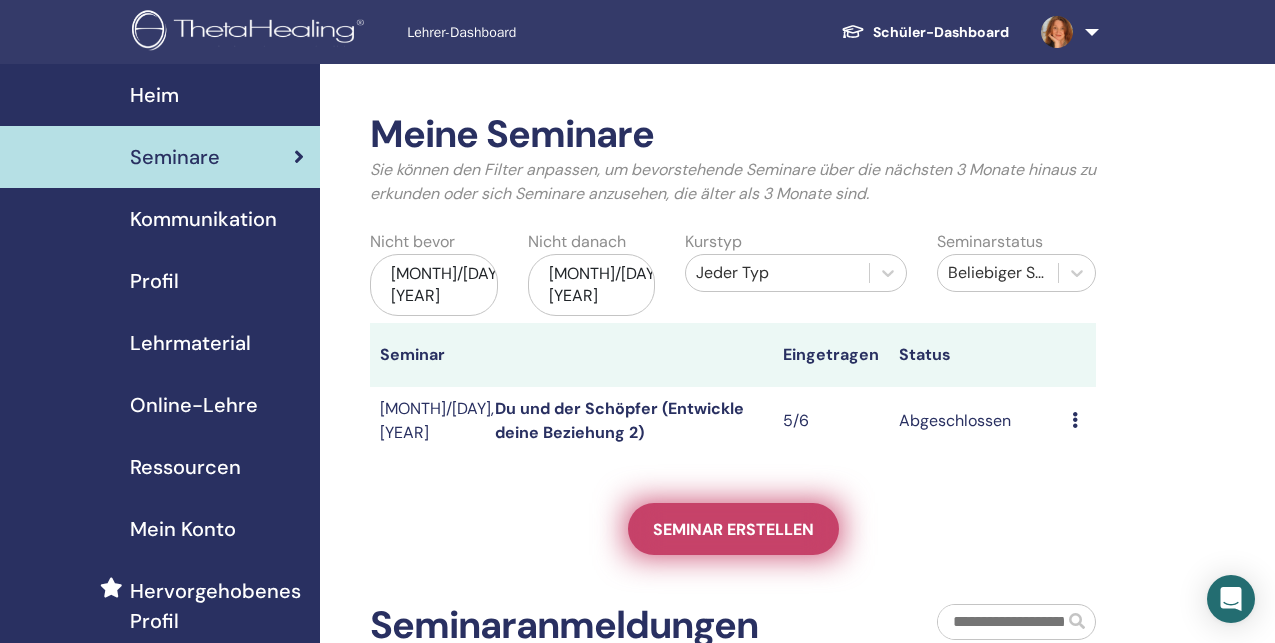 click on "Seminar erstellen" at bounding box center [733, 529] 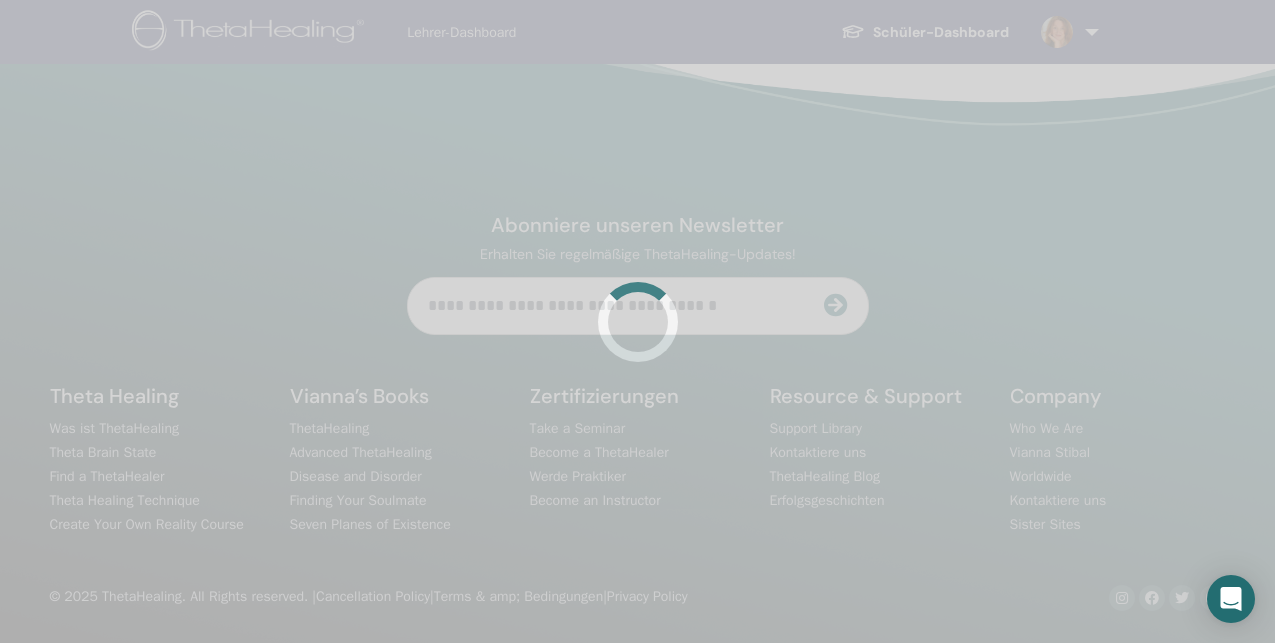 scroll, scrollTop: 0, scrollLeft: 0, axis: both 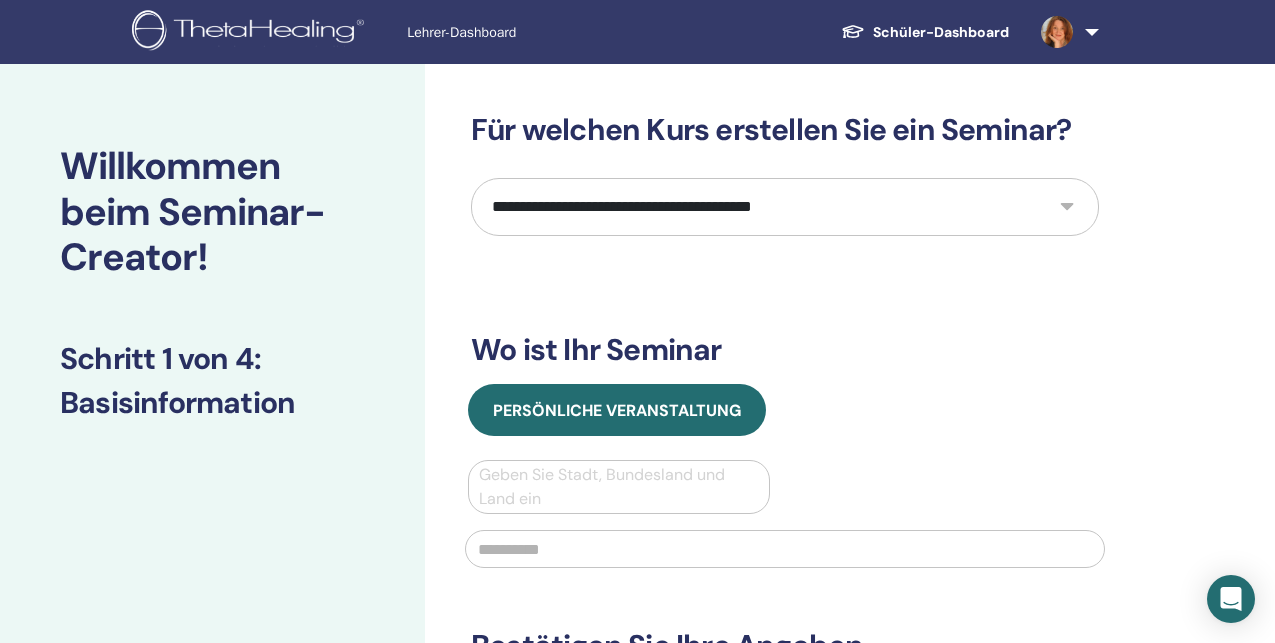 click on "**********" at bounding box center (785, 207) 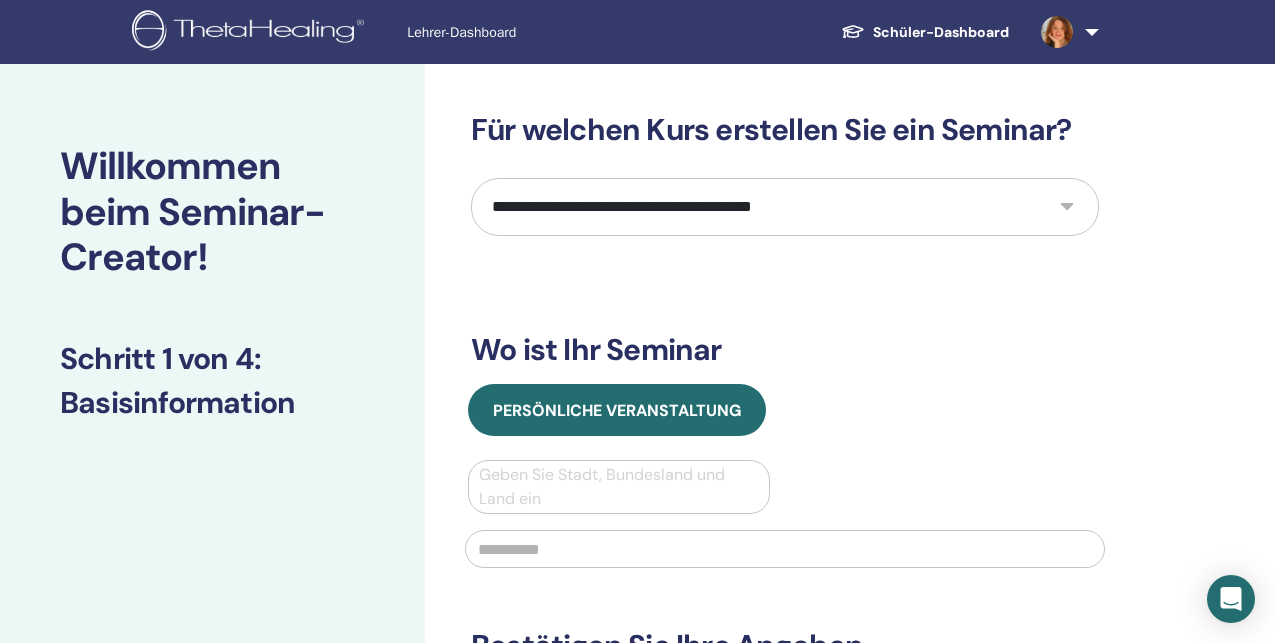 select on "*" 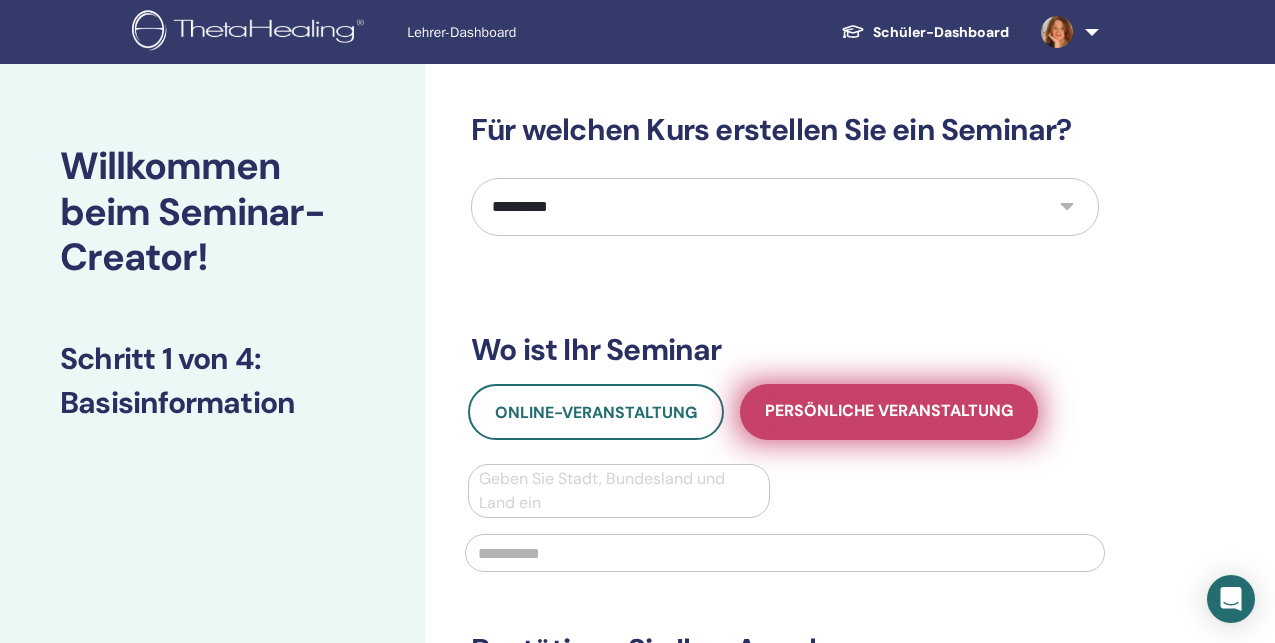 click on "Persönliche Veranstaltung" at bounding box center (889, 412) 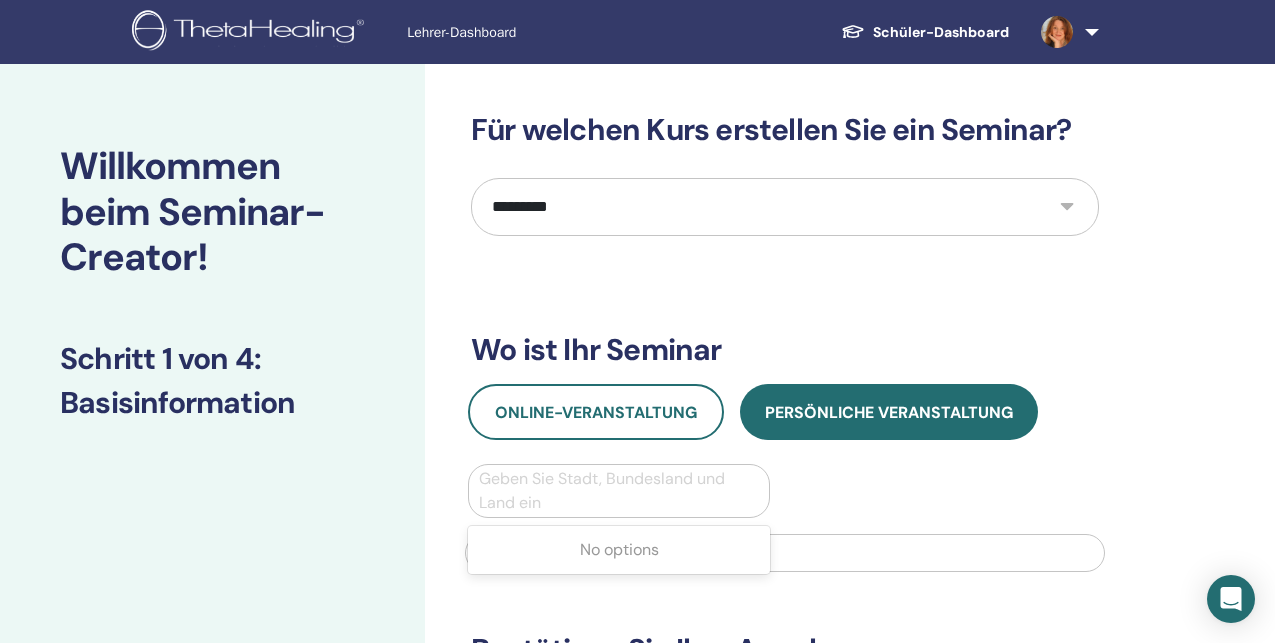 click at bounding box center [619, 491] 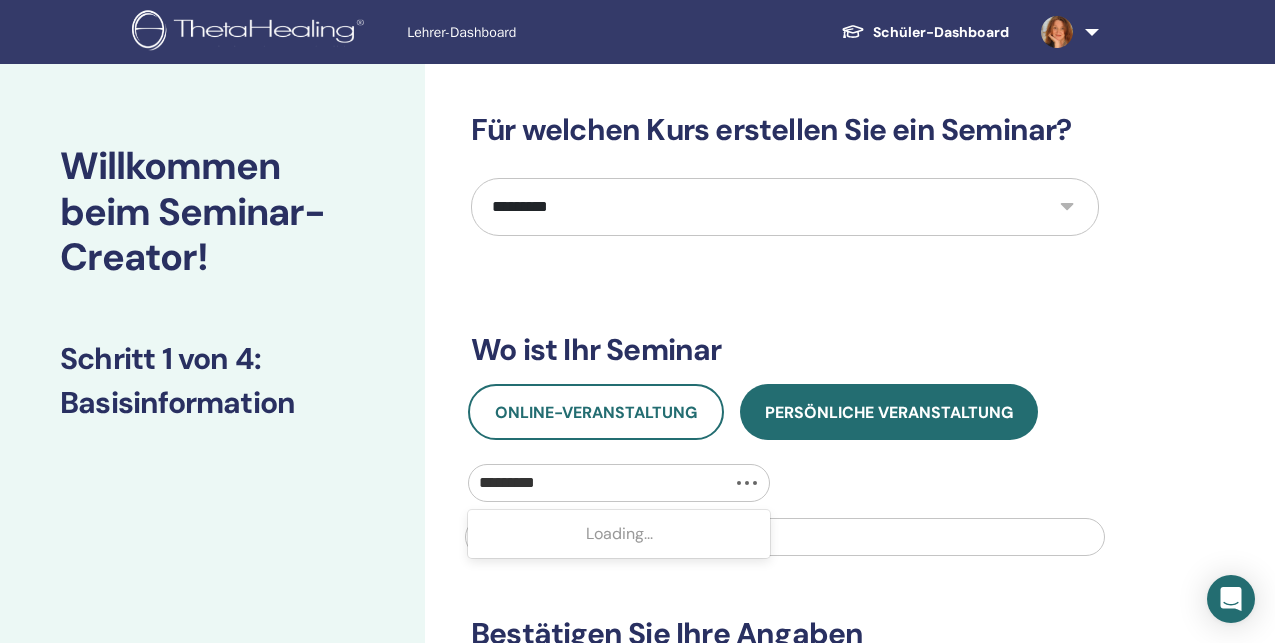 type on "*********" 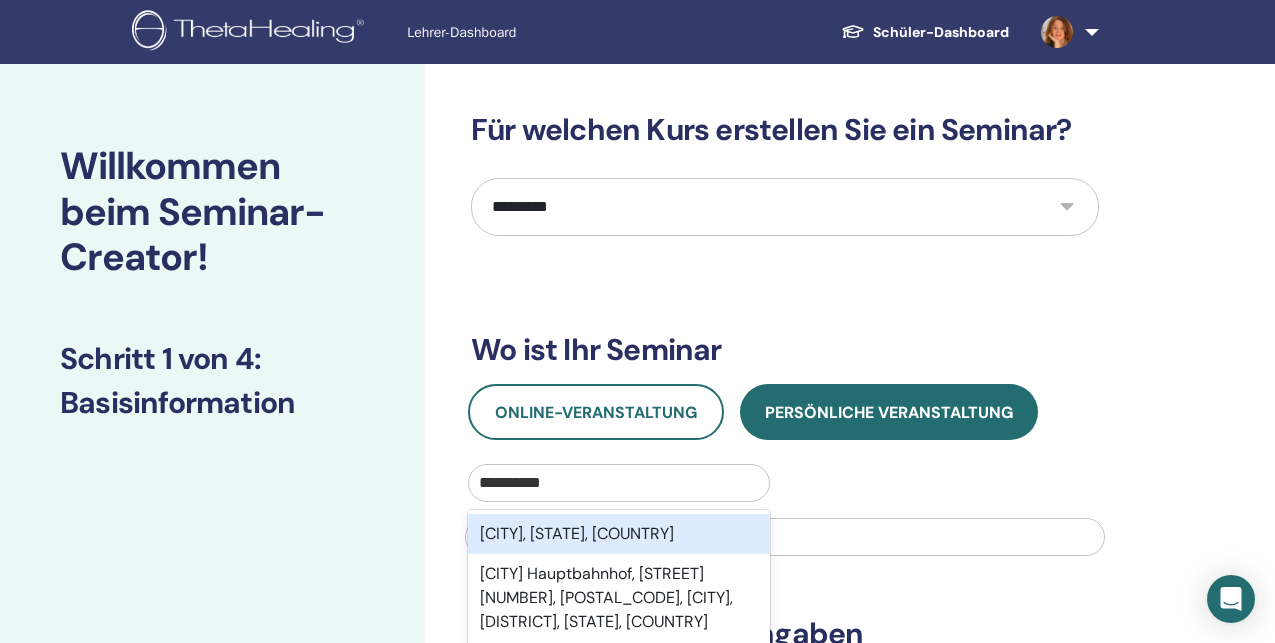 click on "Nürnberg, Bayern, DEU" at bounding box center [619, 534] 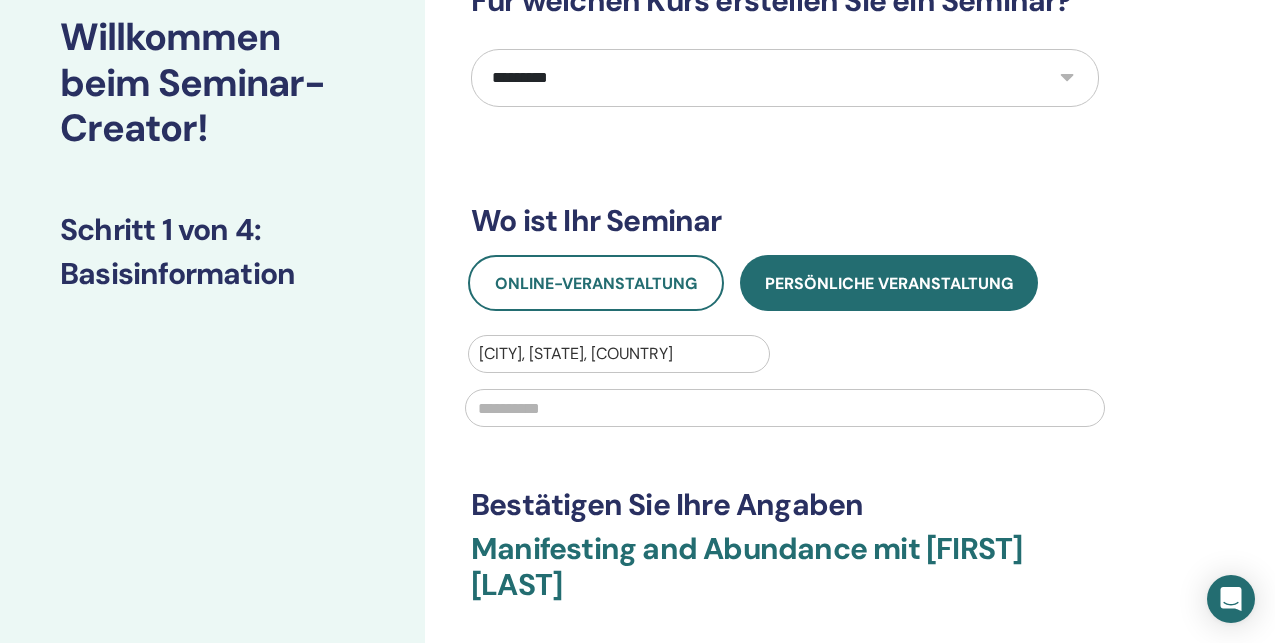 scroll, scrollTop: 131, scrollLeft: 0, axis: vertical 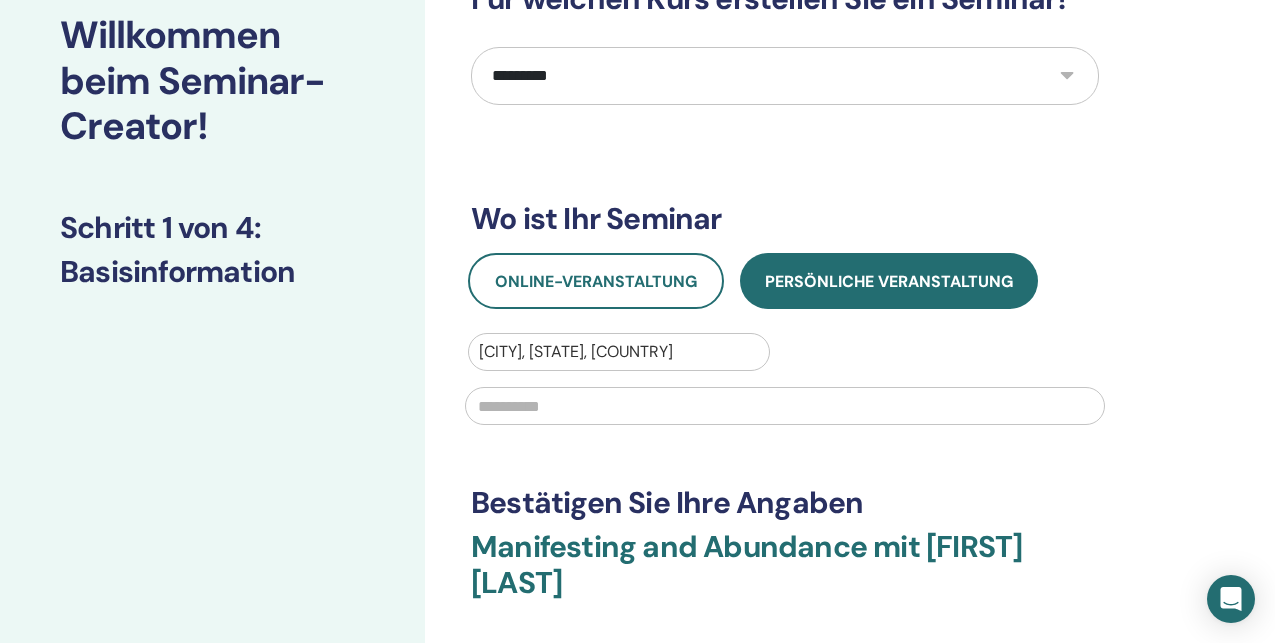 click at bounding box center [785, 406] 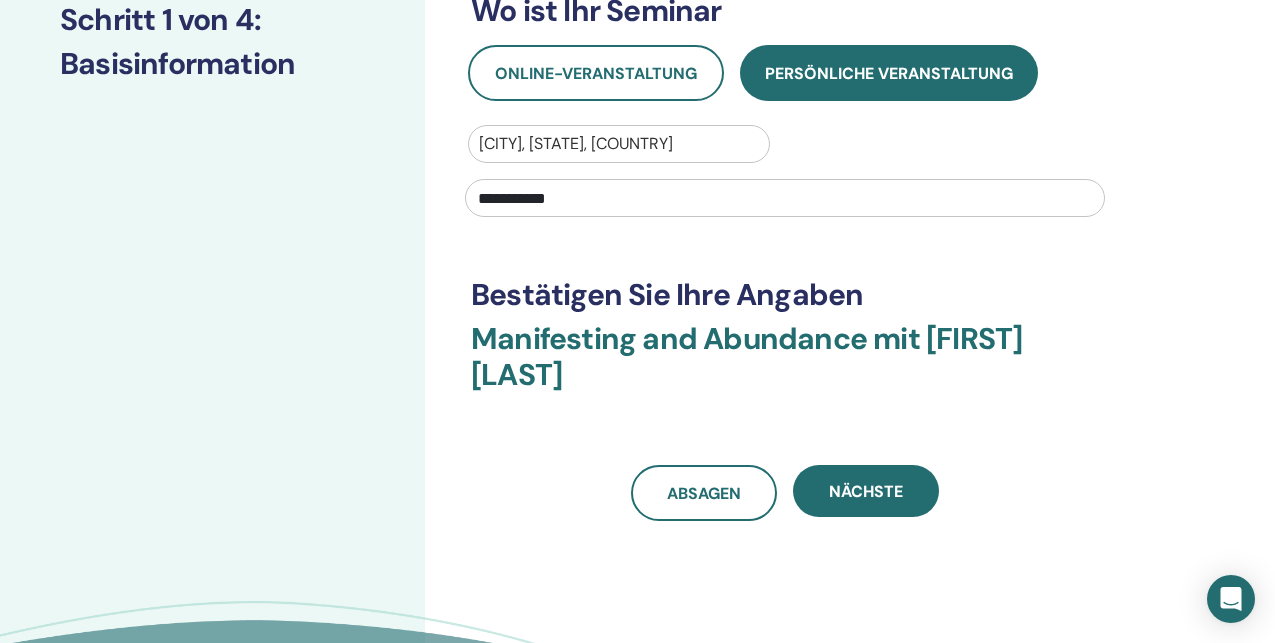 scroll, scrollTop: 340, scrollLeft: 0, axis: vertical 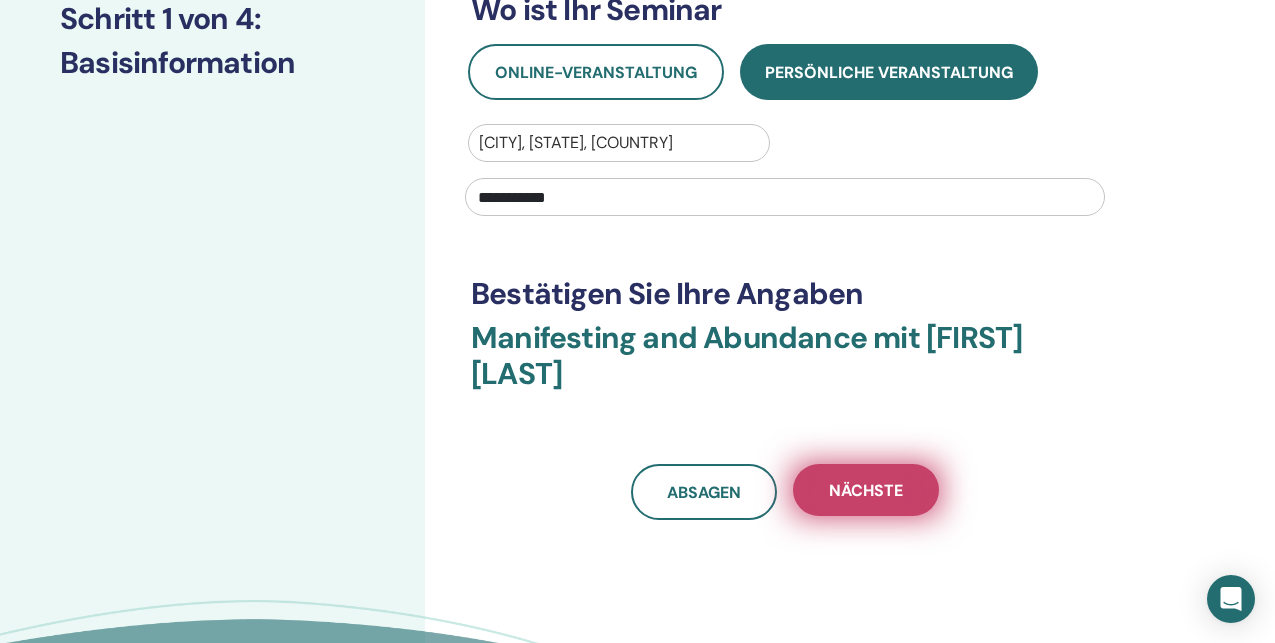 type on "**********" 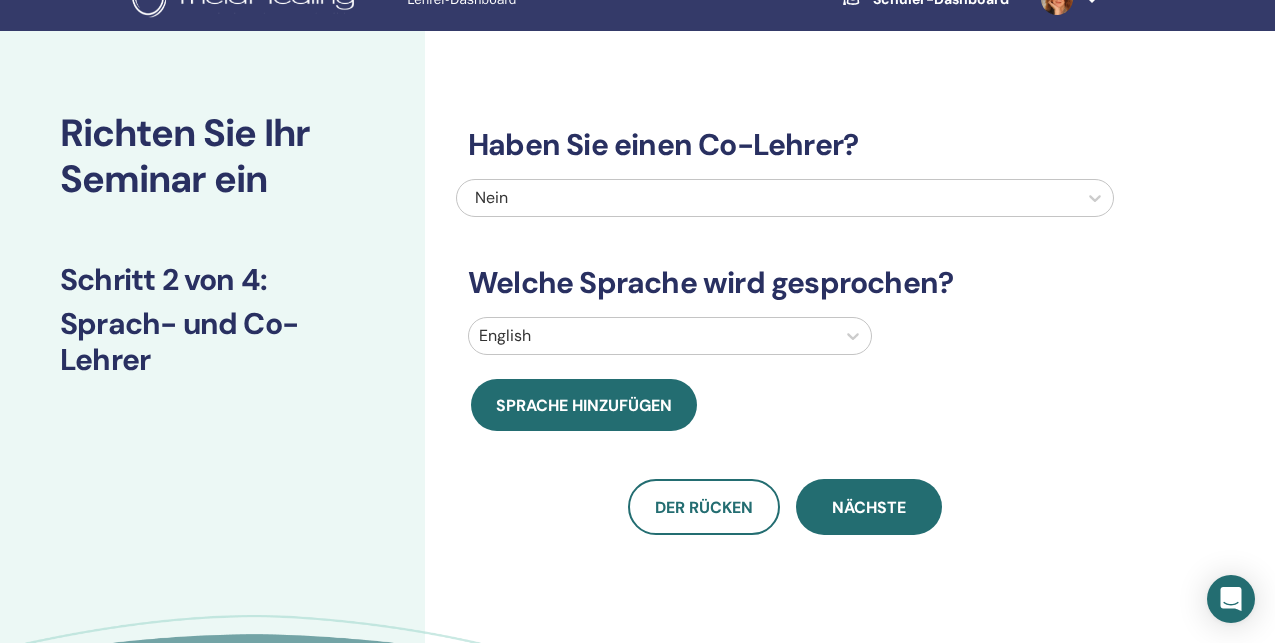 scroll, scrollTop: 0, scrollLeft: 0, axis: both 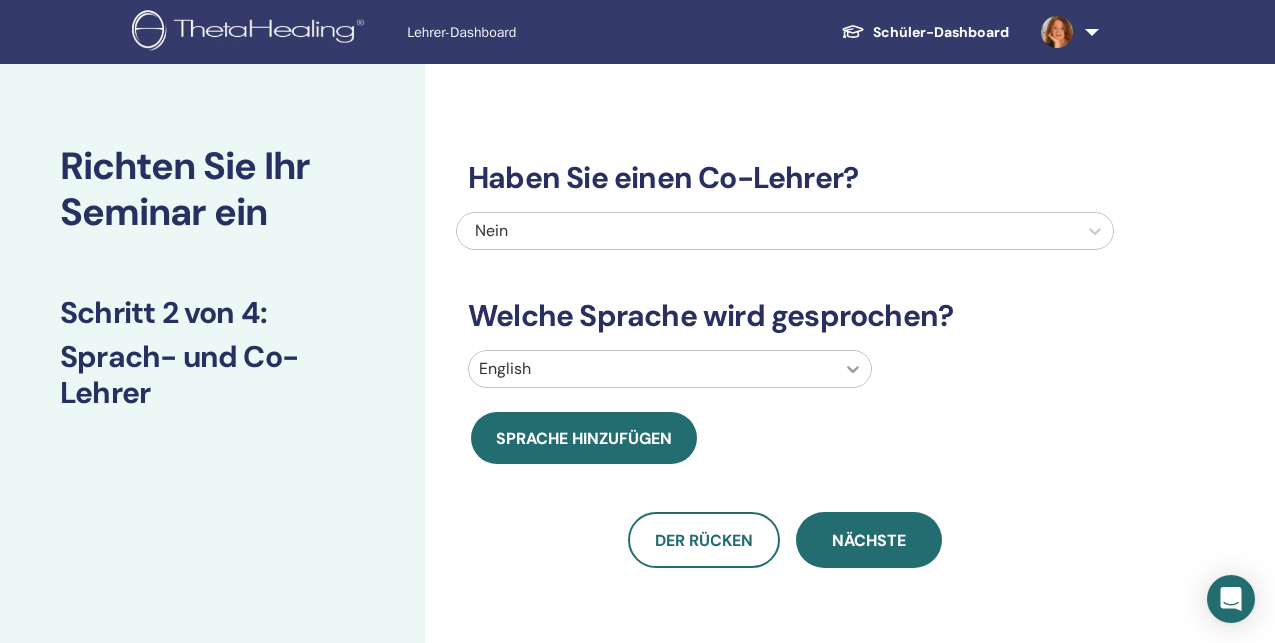 click 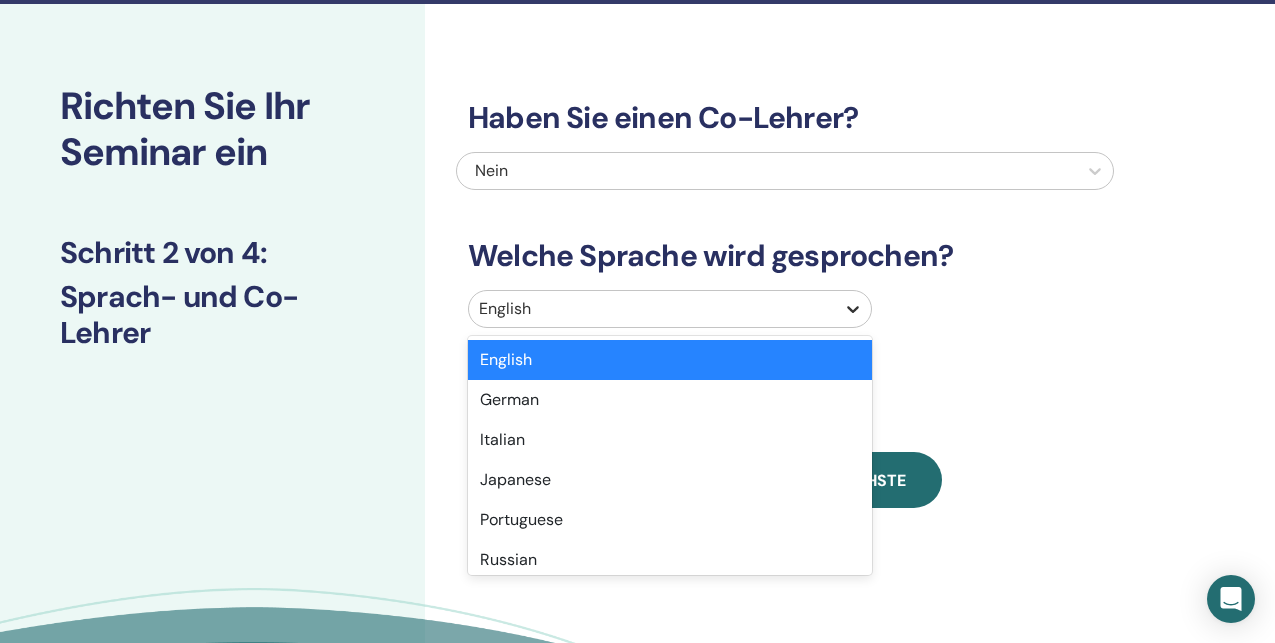 scroll, scrollTop: 61, scrollLeft: 0, axis: vertical 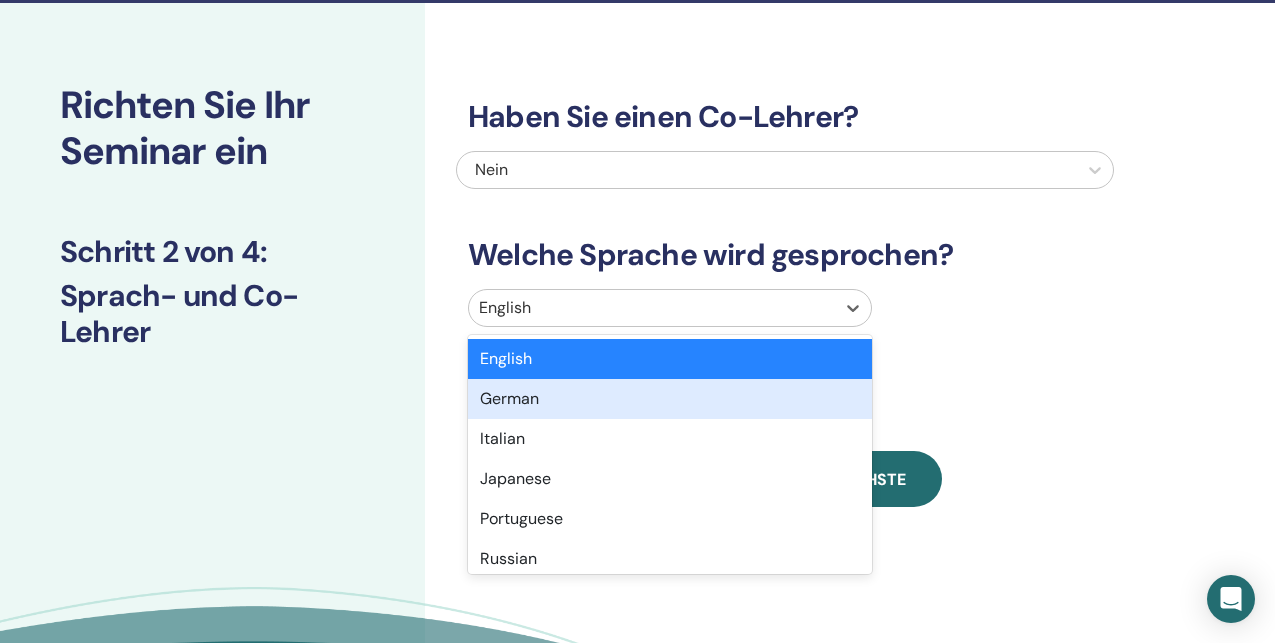 click on "German" at bounding box center [670, 399] 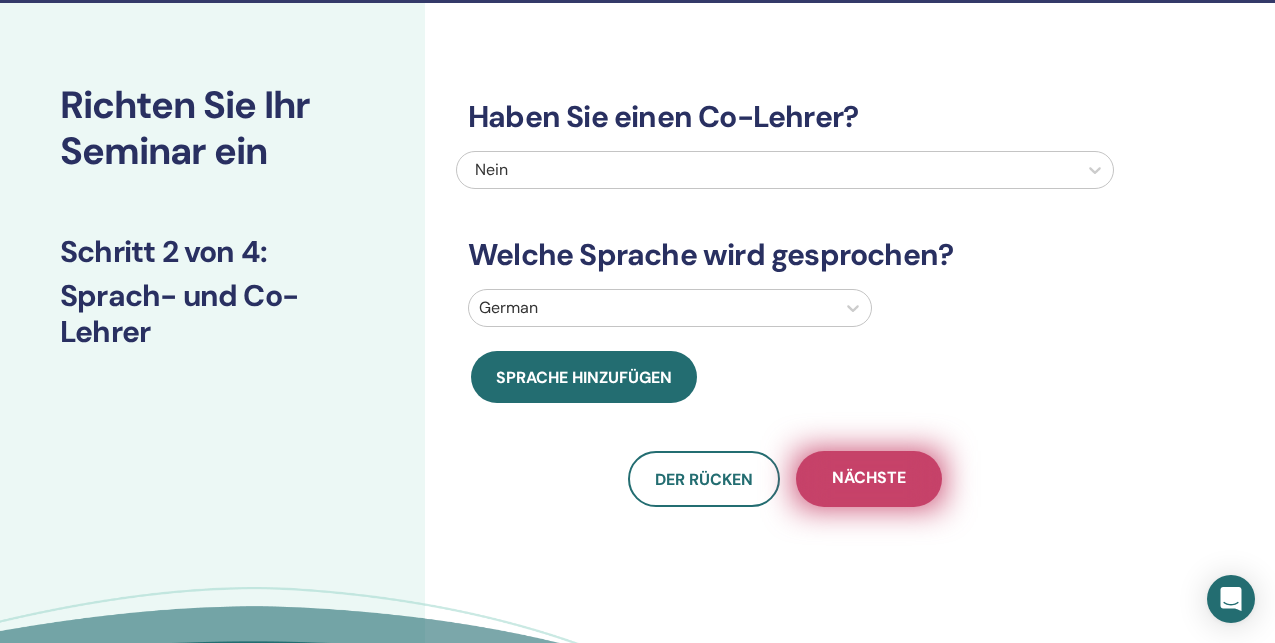 click on "Nächste" at bounding box center [869, 479] 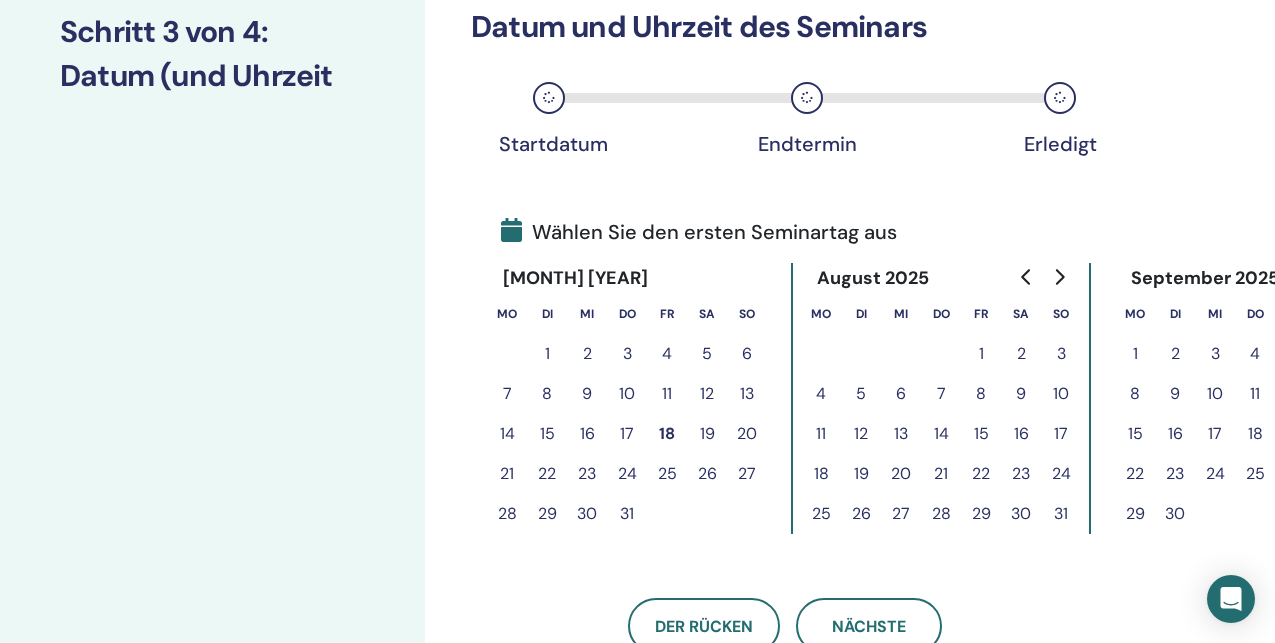 scroll, scrollTop: 282, scrollLeft: 0, axis: vertical 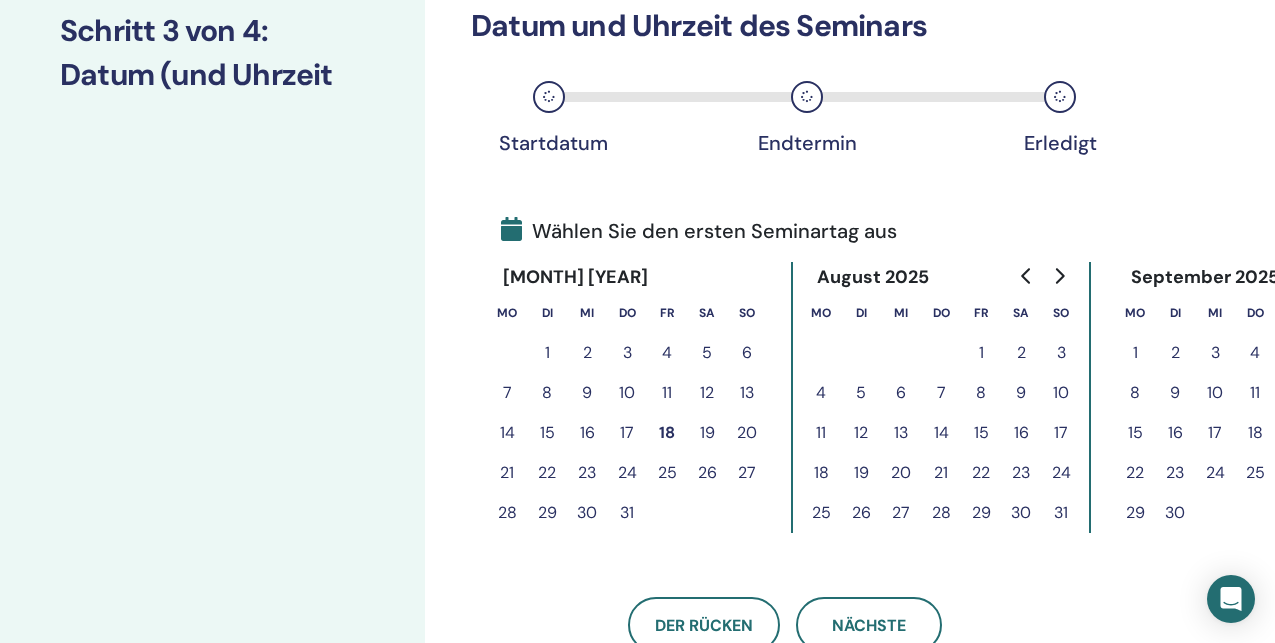 click on "26" at bounding box center [707, 473] 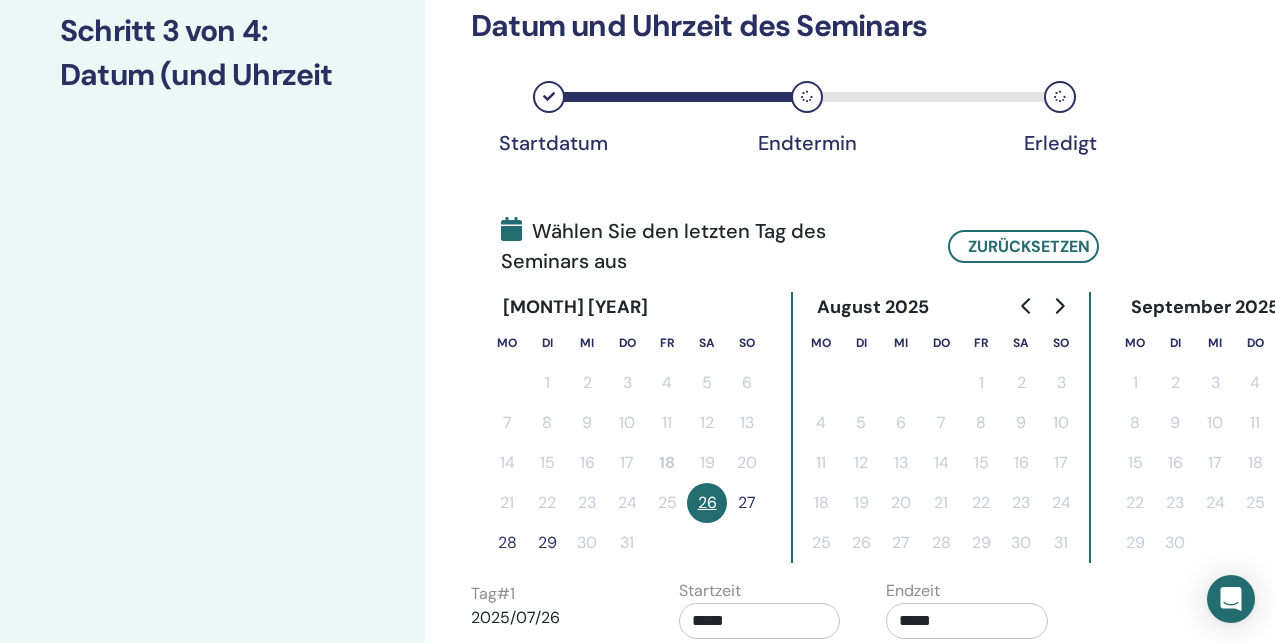 click on "27" at bounding box center [747, 503] 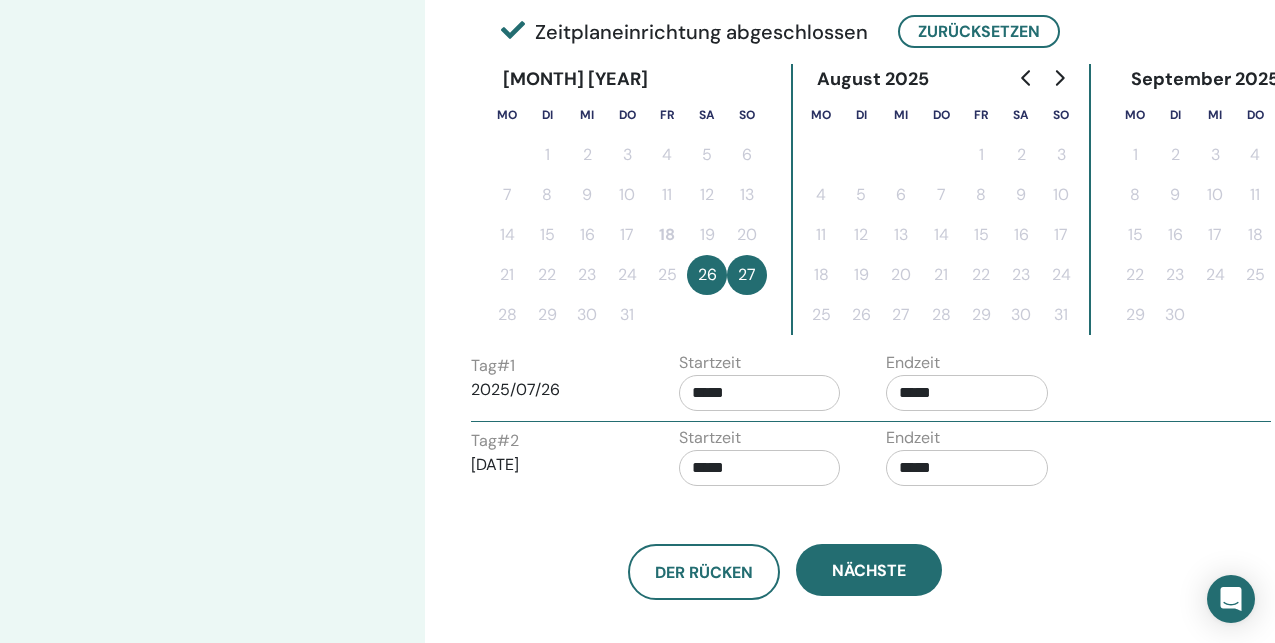 scroll, scrollTop: 487, scrollLeft: 0, axis: vertical 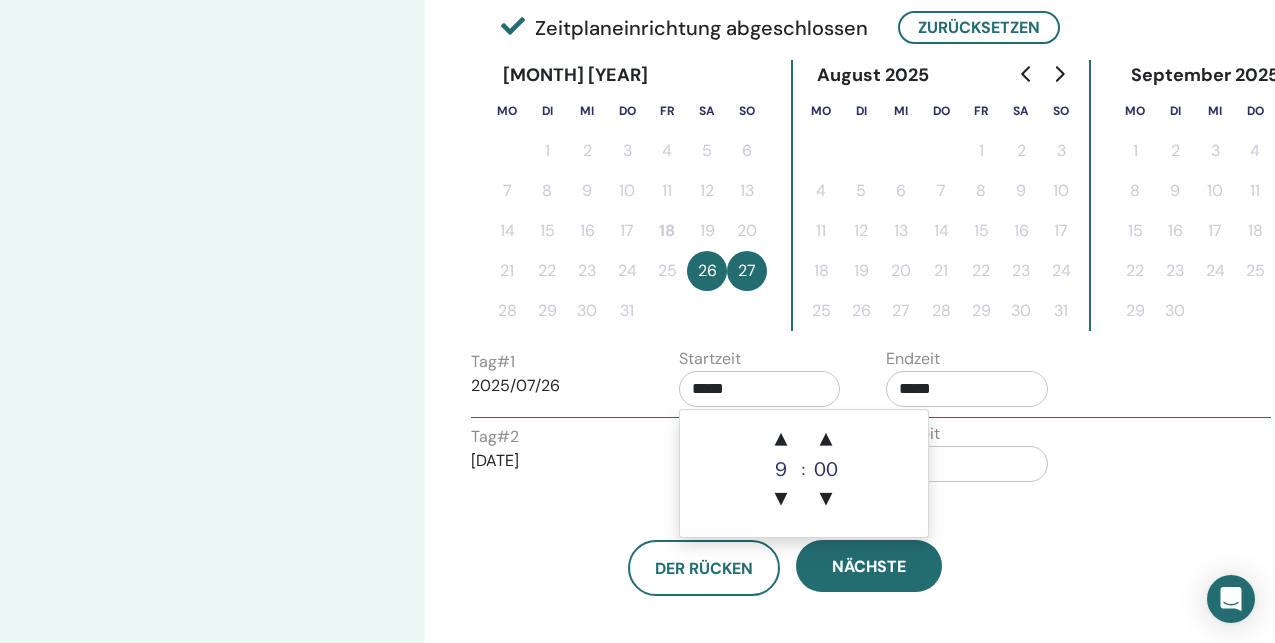 click on "*****" at bounding box center (760, 389) 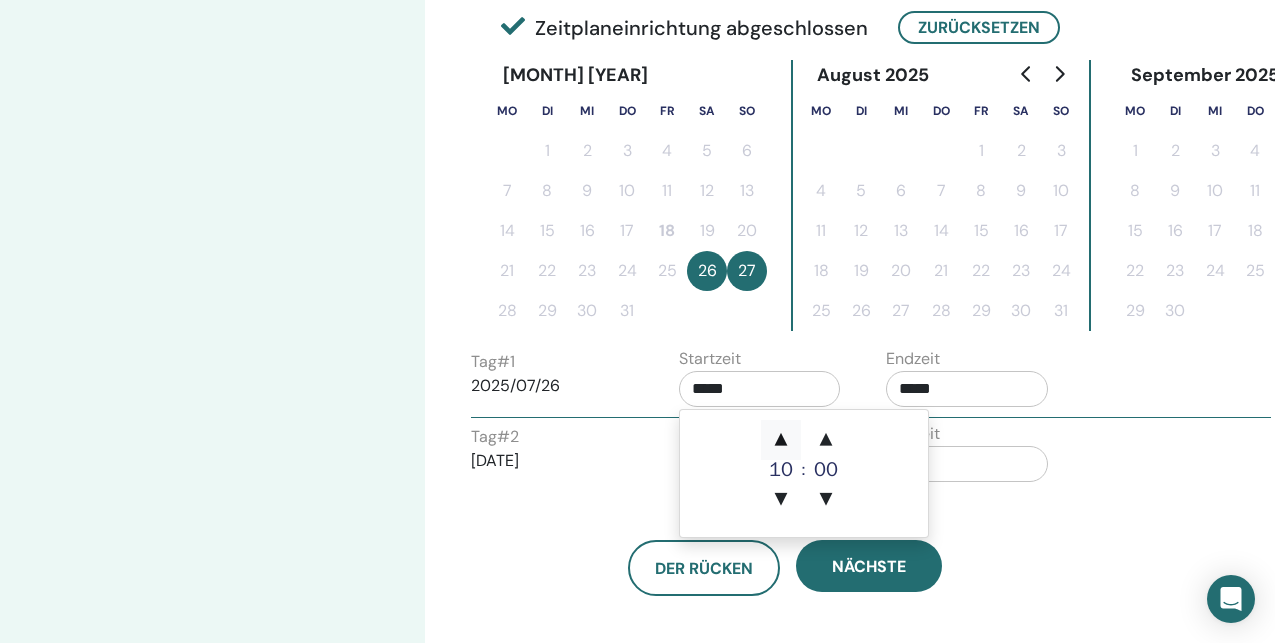 click on "▲" at bounding box center (781, 440) 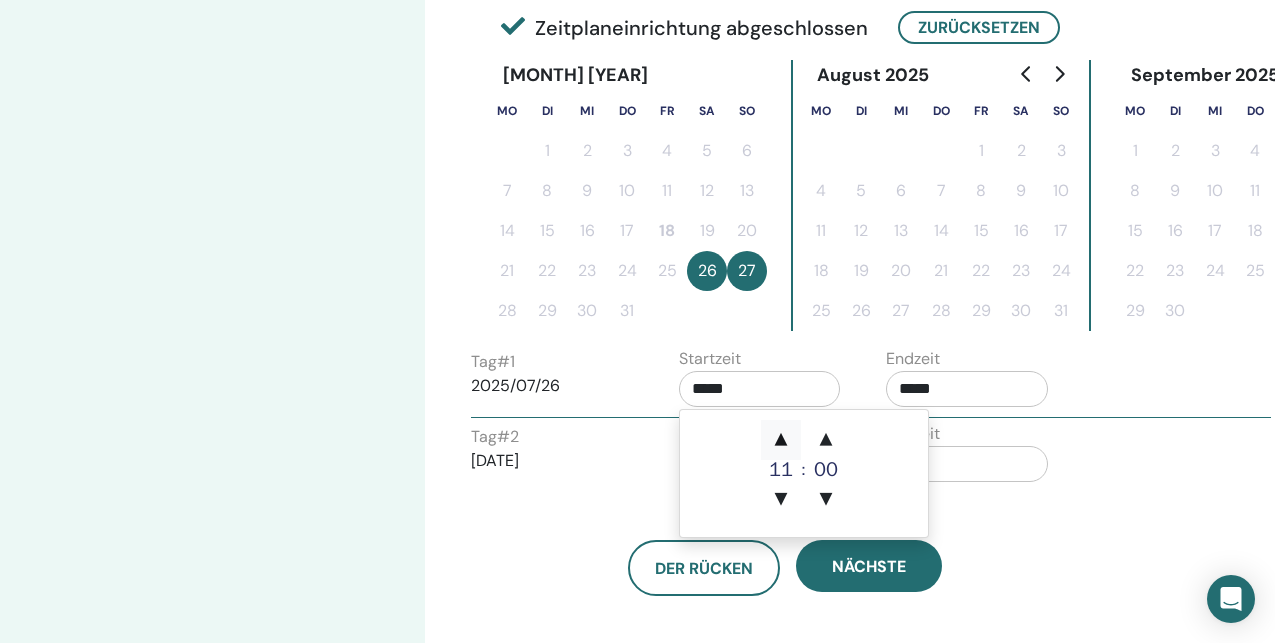click on "▲" at bounding box center [781, 440] 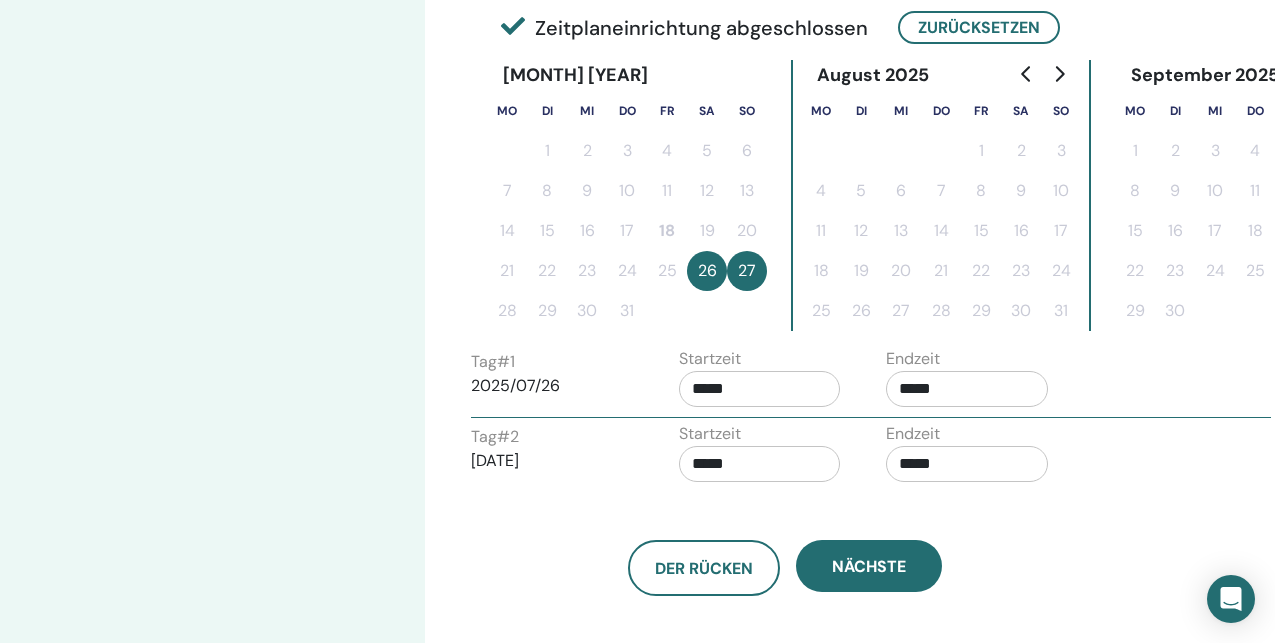 click on "Tag  # 1 2025/07/26 Startzeit ***** Endzeit *****" at bounding box center (871, 382) 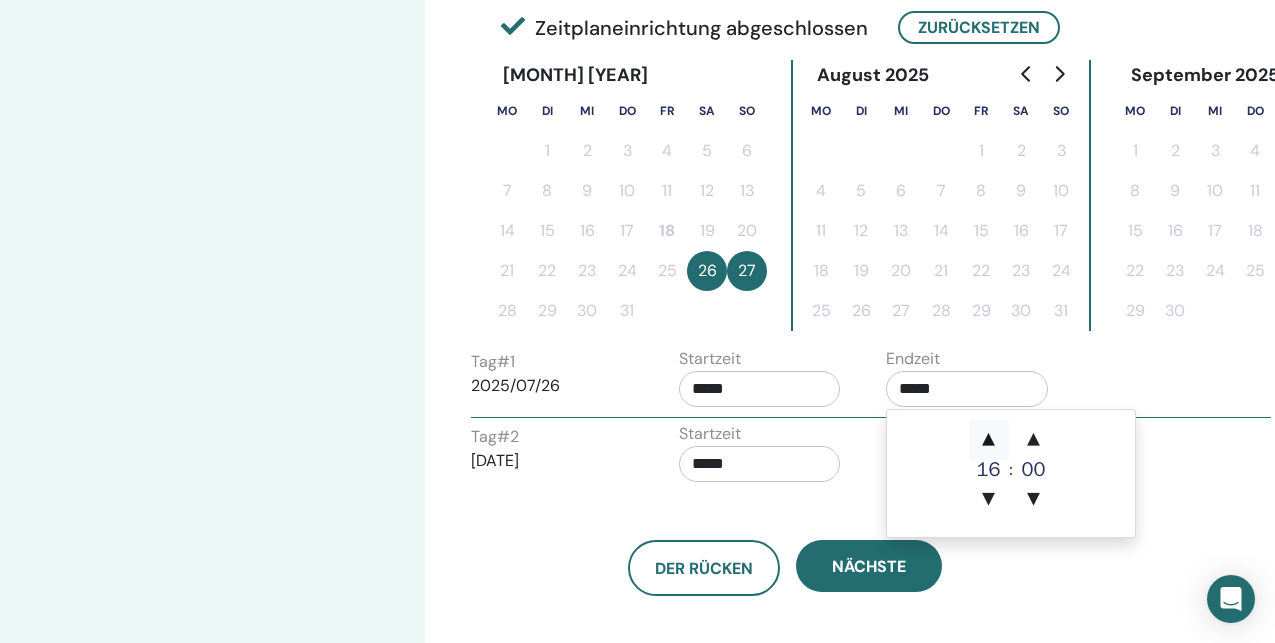 click on "▲" at bounding box center [989, 440] 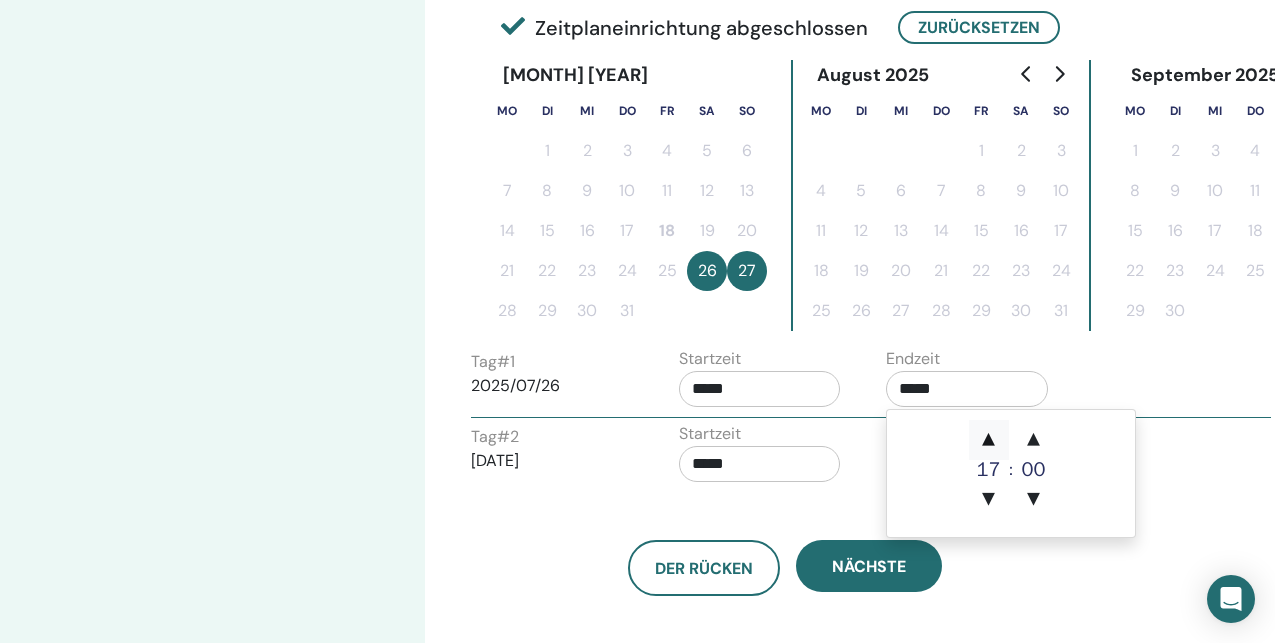 click on "▲" at bounding box center [989, 440] 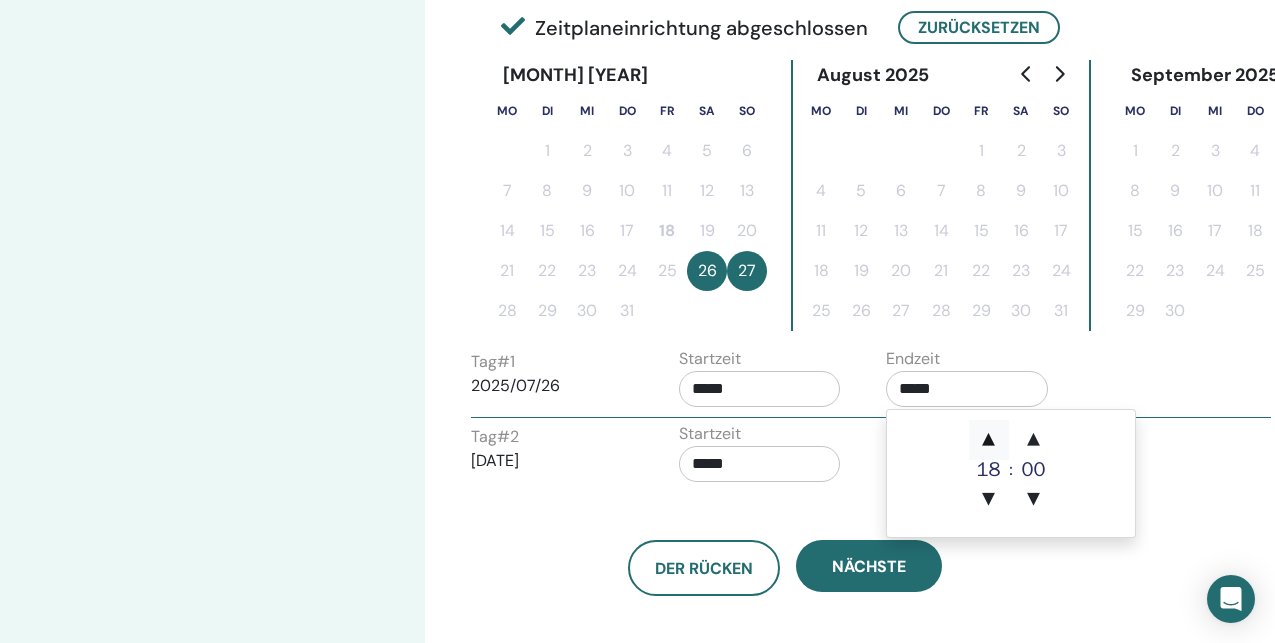 click on "▲" at bounding box center (989, 440) 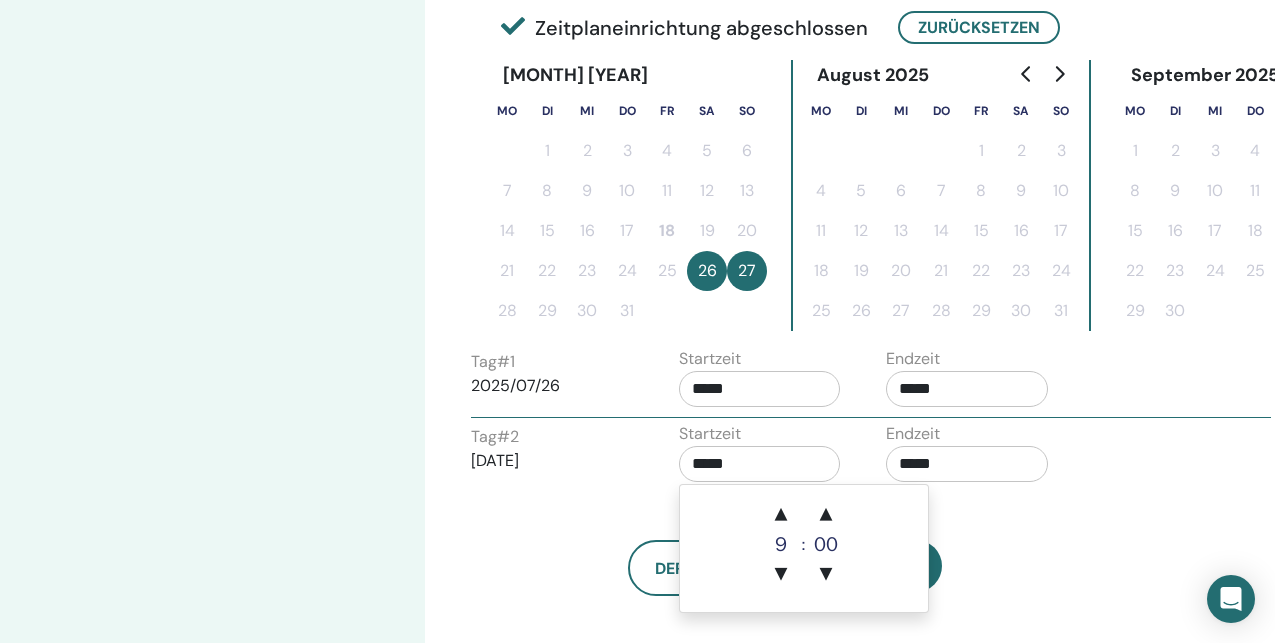 click on "*****" at bounding box center (760, 464) 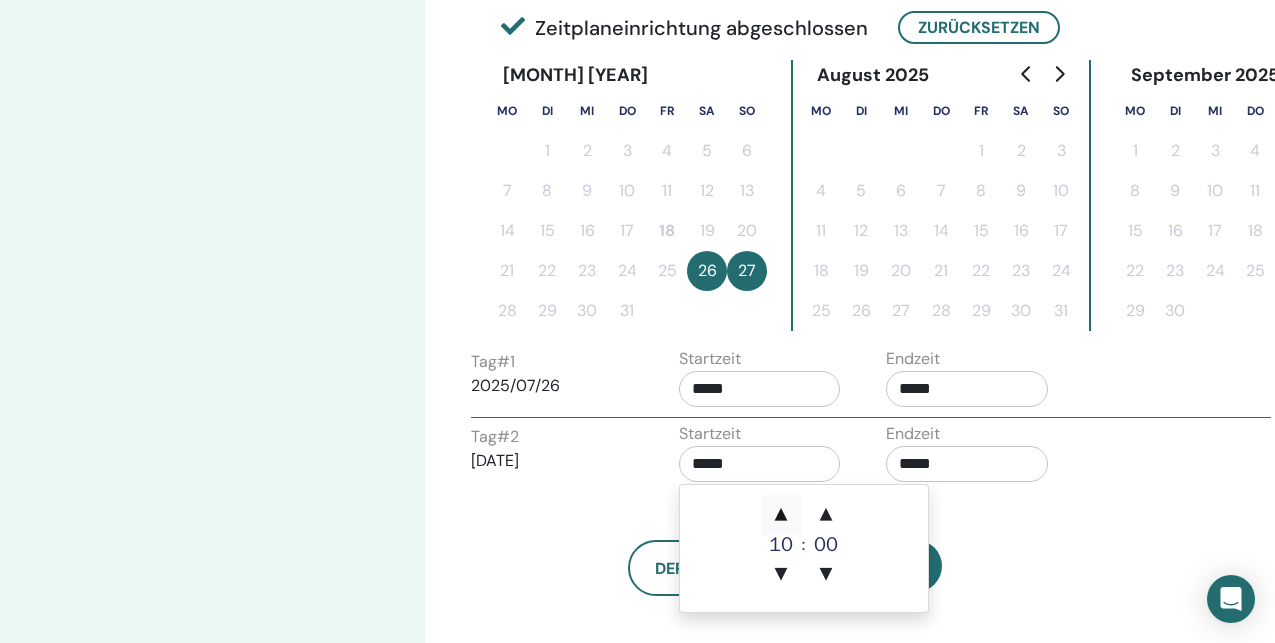 click on "▲" at bounding box center [781, 515] 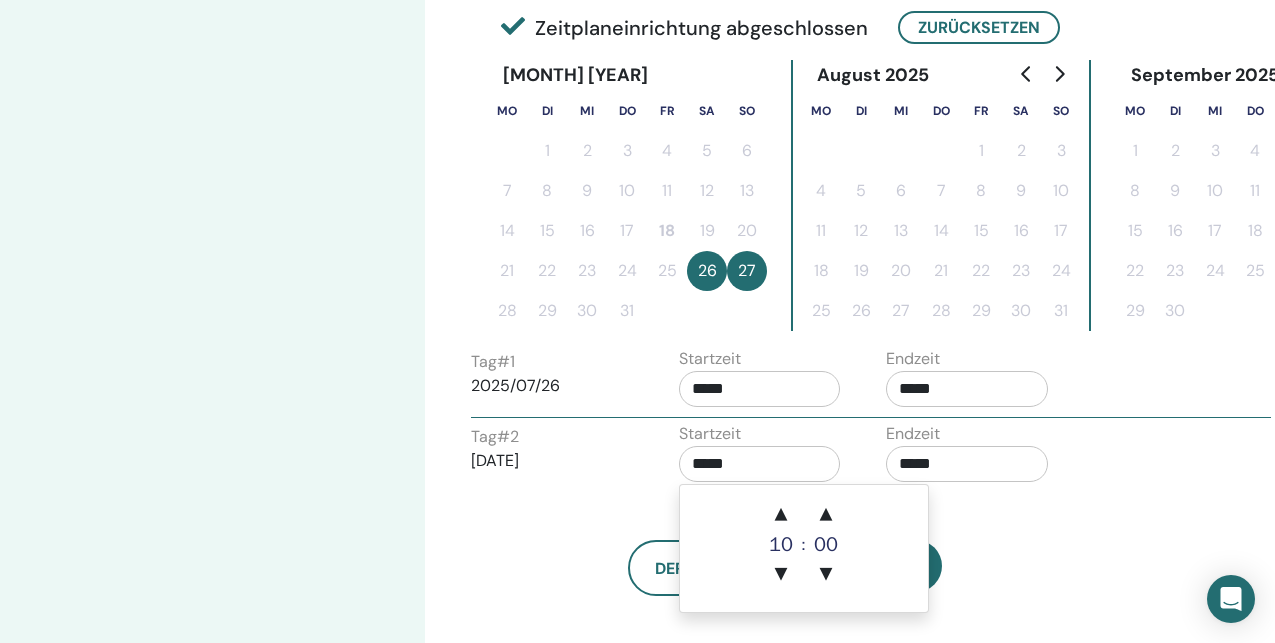 click on "*****" at bounding box center (967, 464) 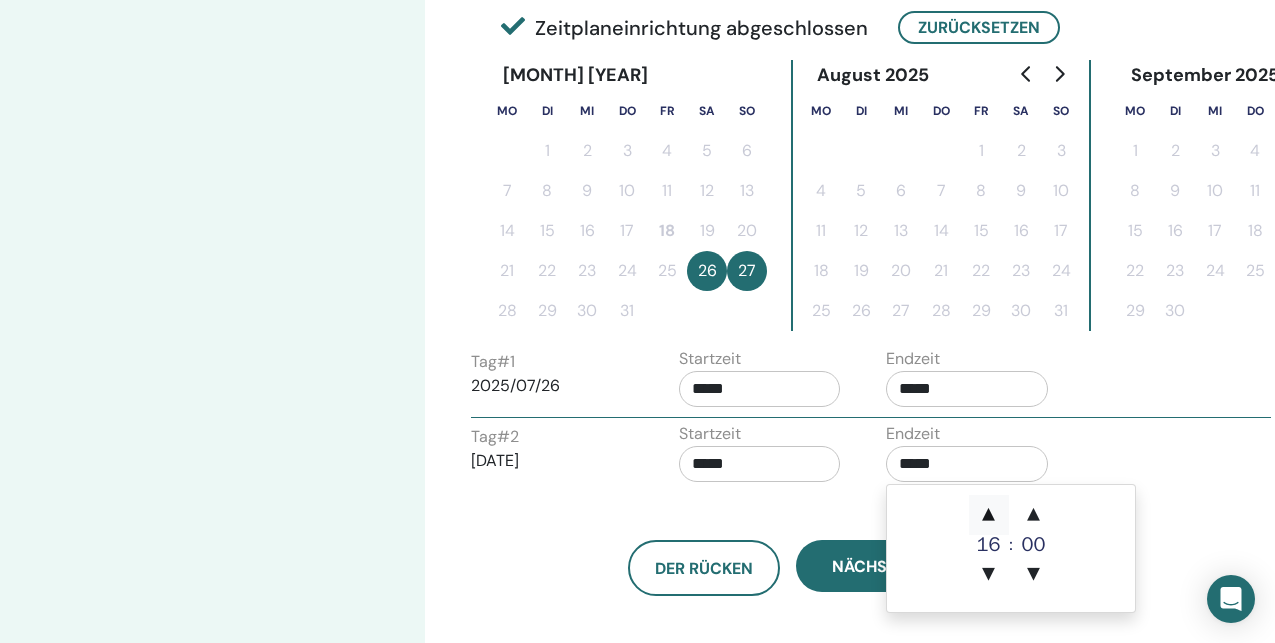 click on "▲" at bounding box center [989, 515] 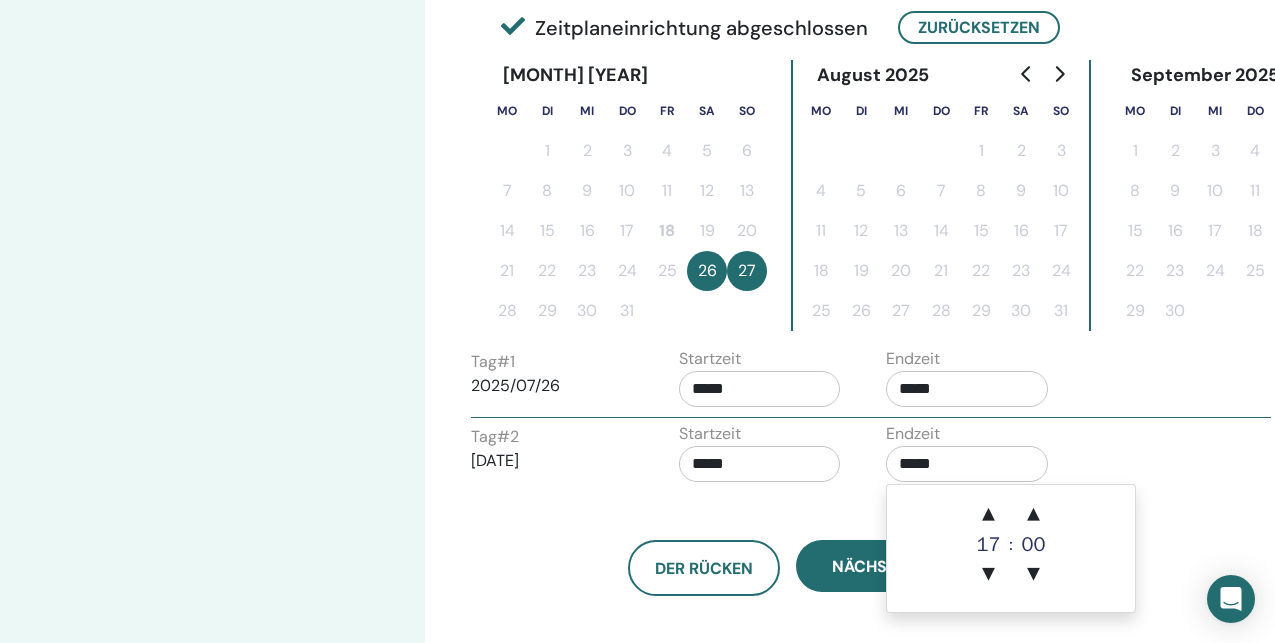 click on "Tag  # 2 2025/07/27 Startzeit ***** Endzeit *****" at bounding box center (871, 457) 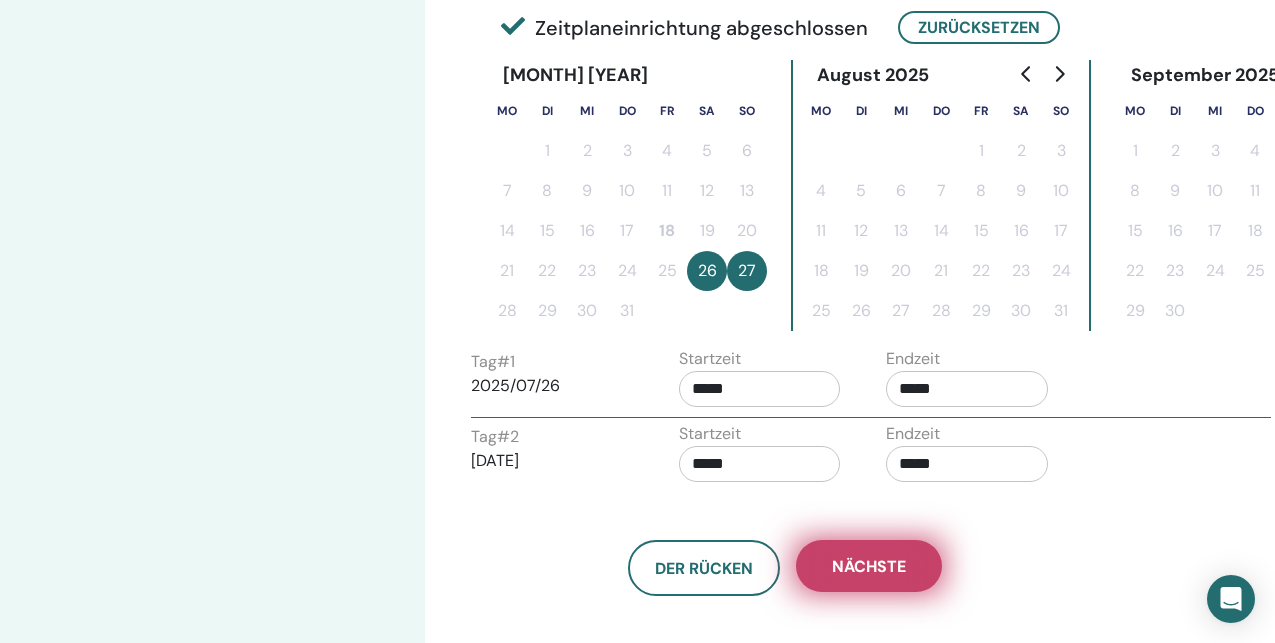 click on "Nächste" at bounding box center (869, 566) 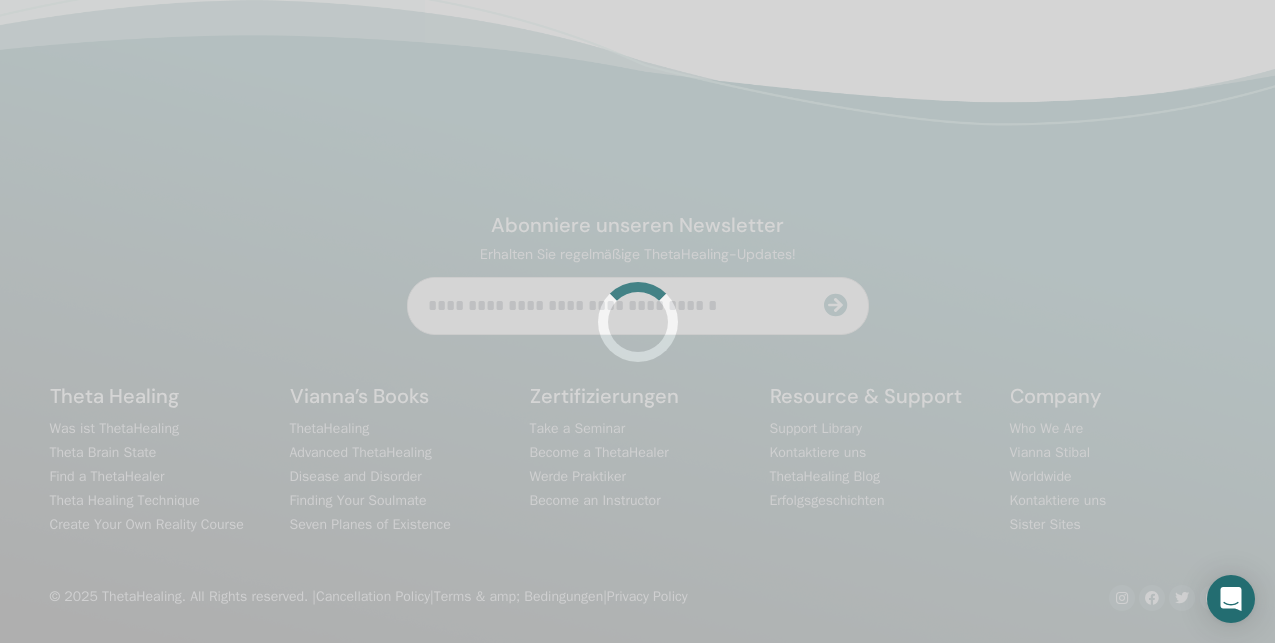 scroll, scrollTop: 487, scrollLeft: 0, axis: vertical 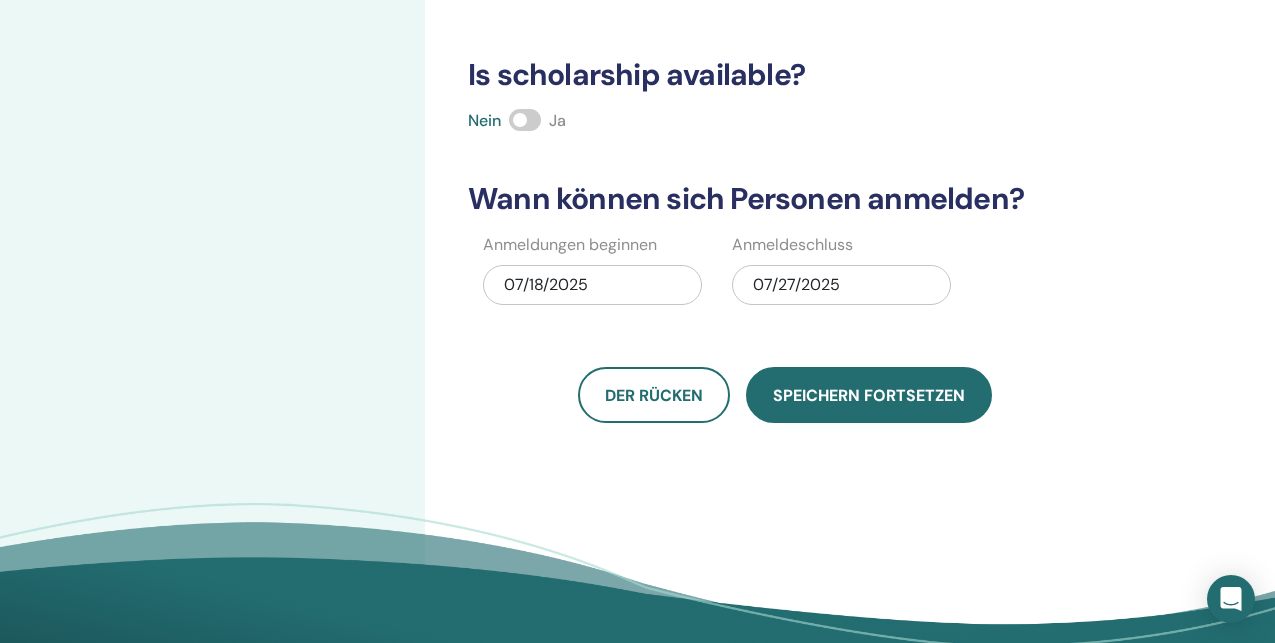 click on "Speichern fortsetzen" at bounding box center [869, 395] 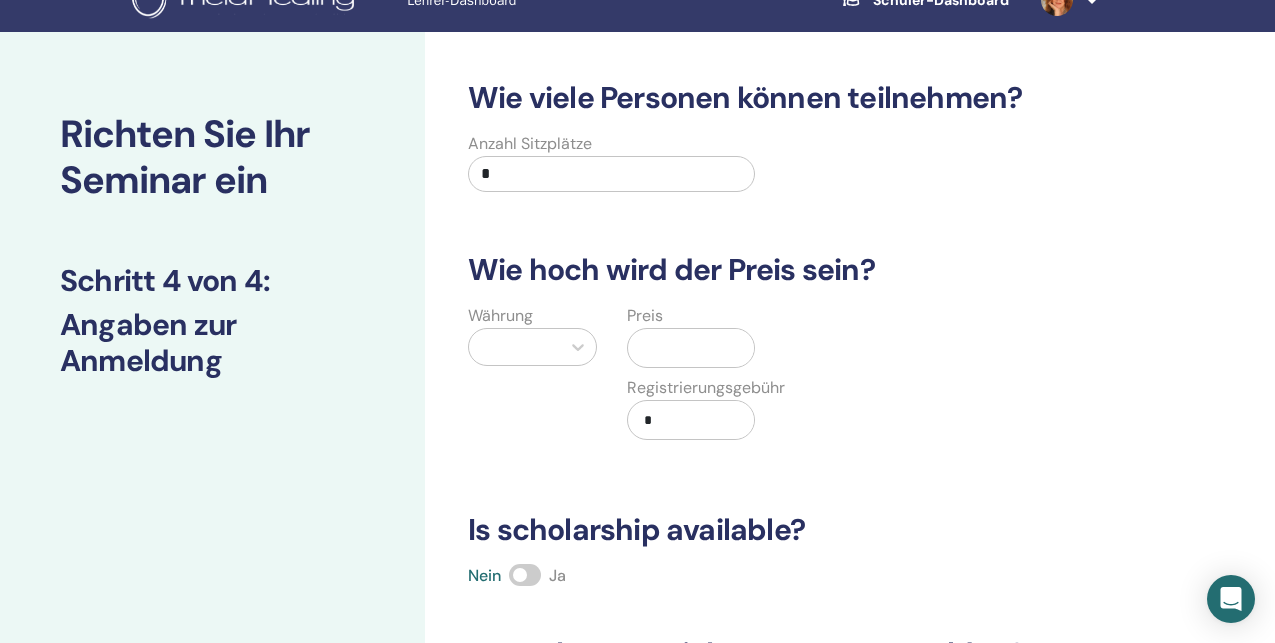 scroll, scrollTop: 0, scrollLeft: 0, axis: both 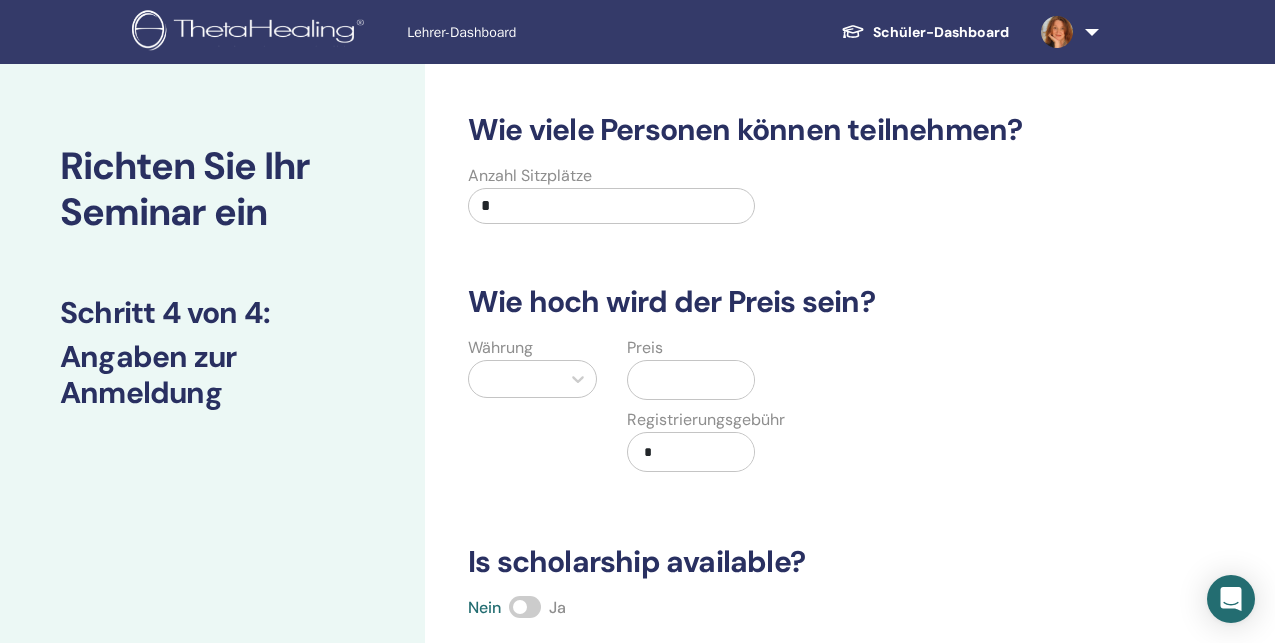 click on "*" at bounding box center [611, 206] 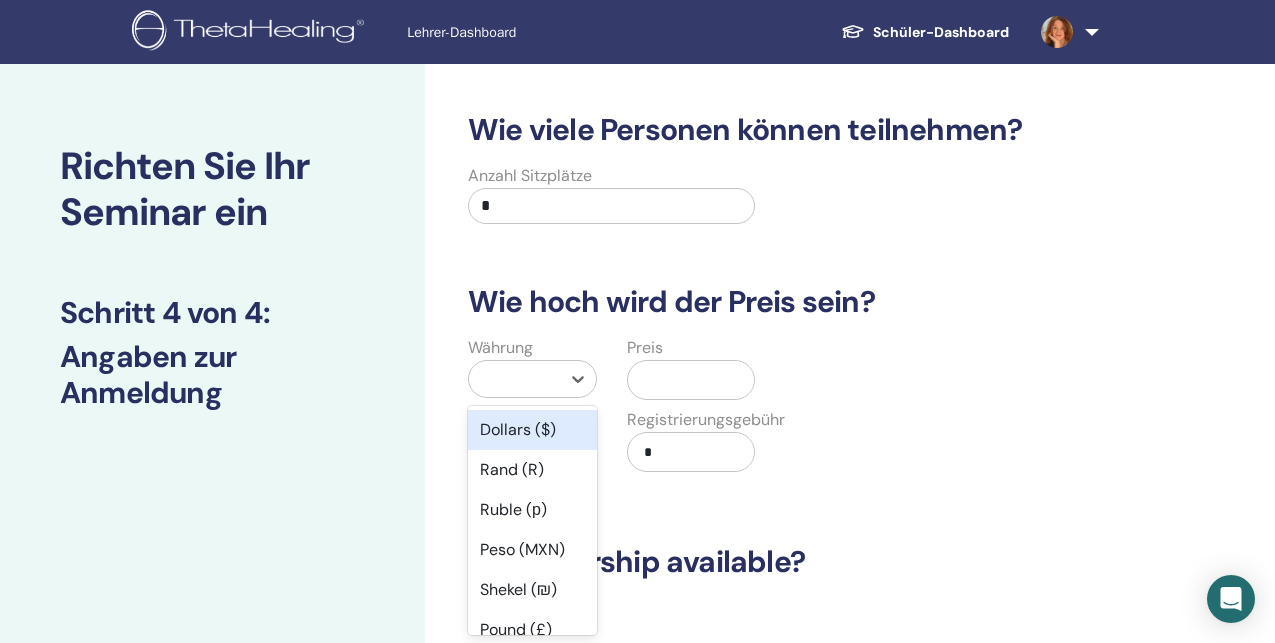 click at bounding box center (514, 379) 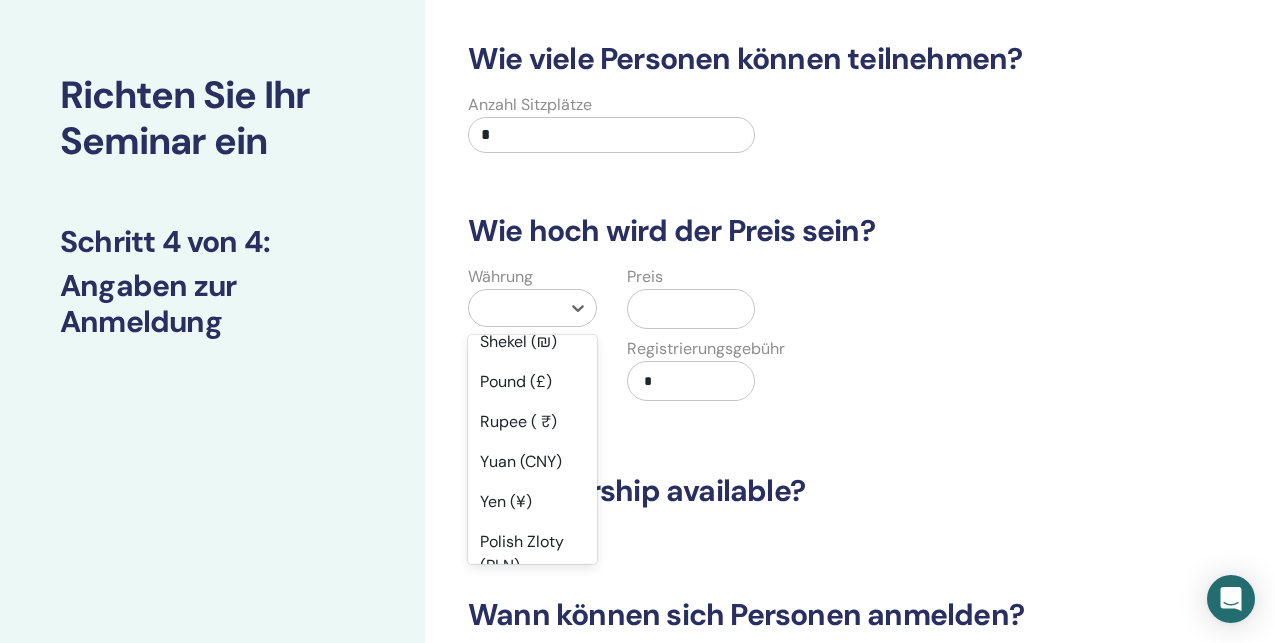 scroll, scrollTop: 0, scrollLeft: 0, axis: both 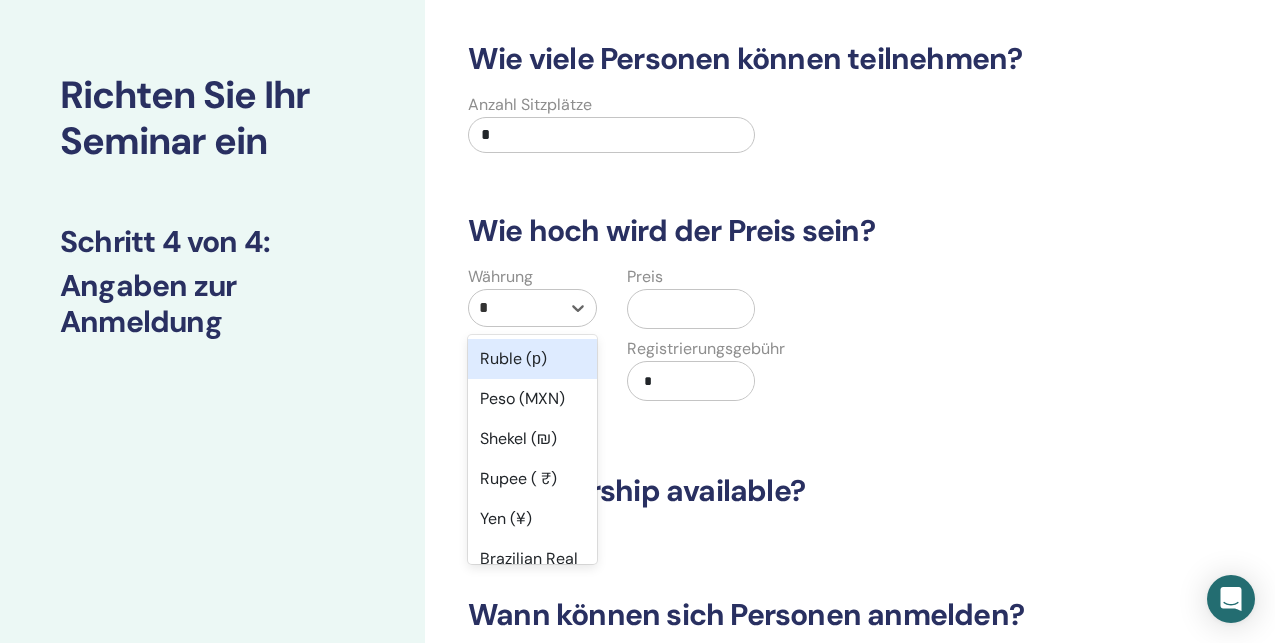 type on "**" 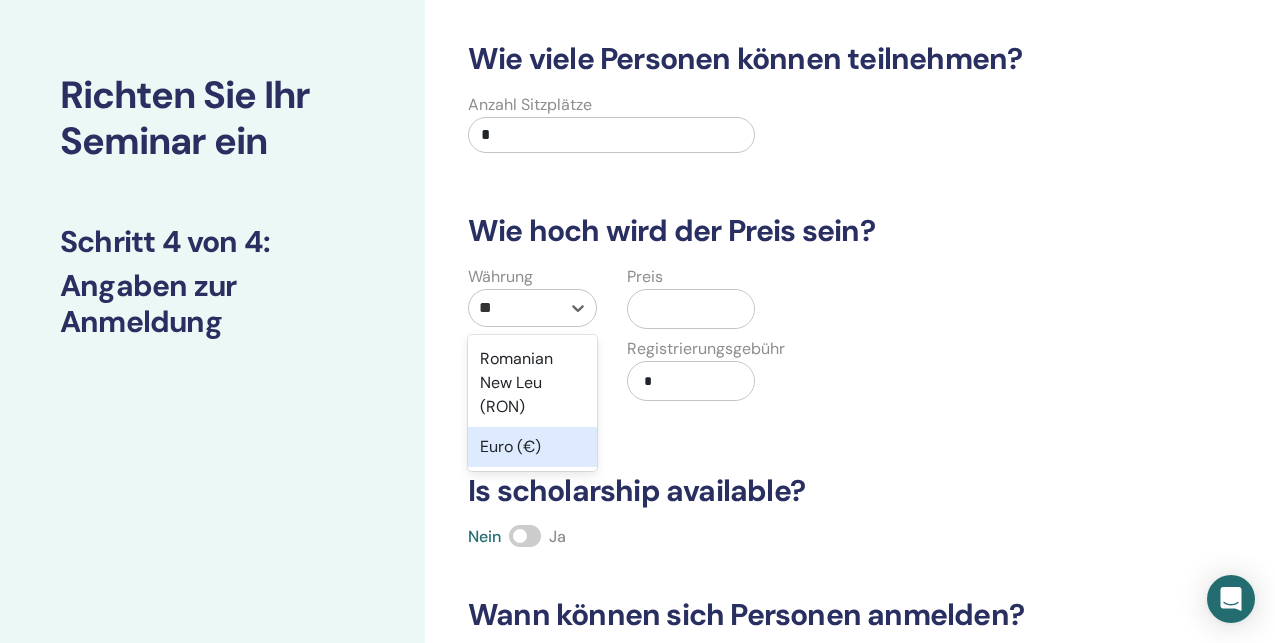 click on "Euro (€)" at bounding box center (532, 447) 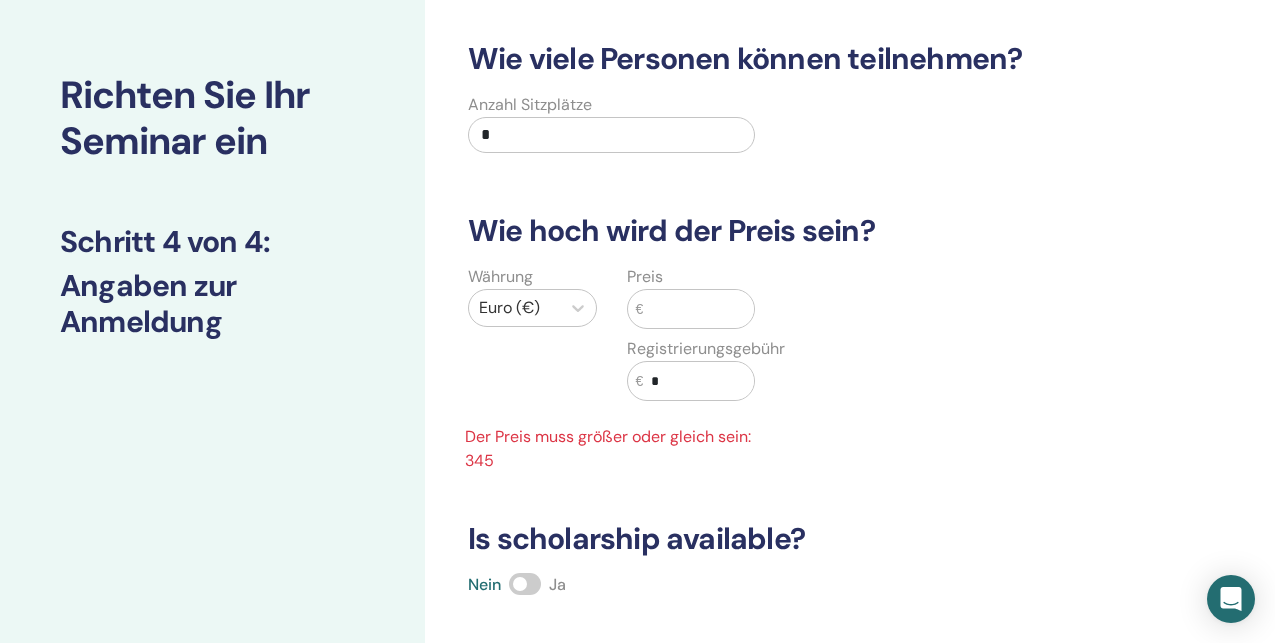 click at bounding box center (698, 309) 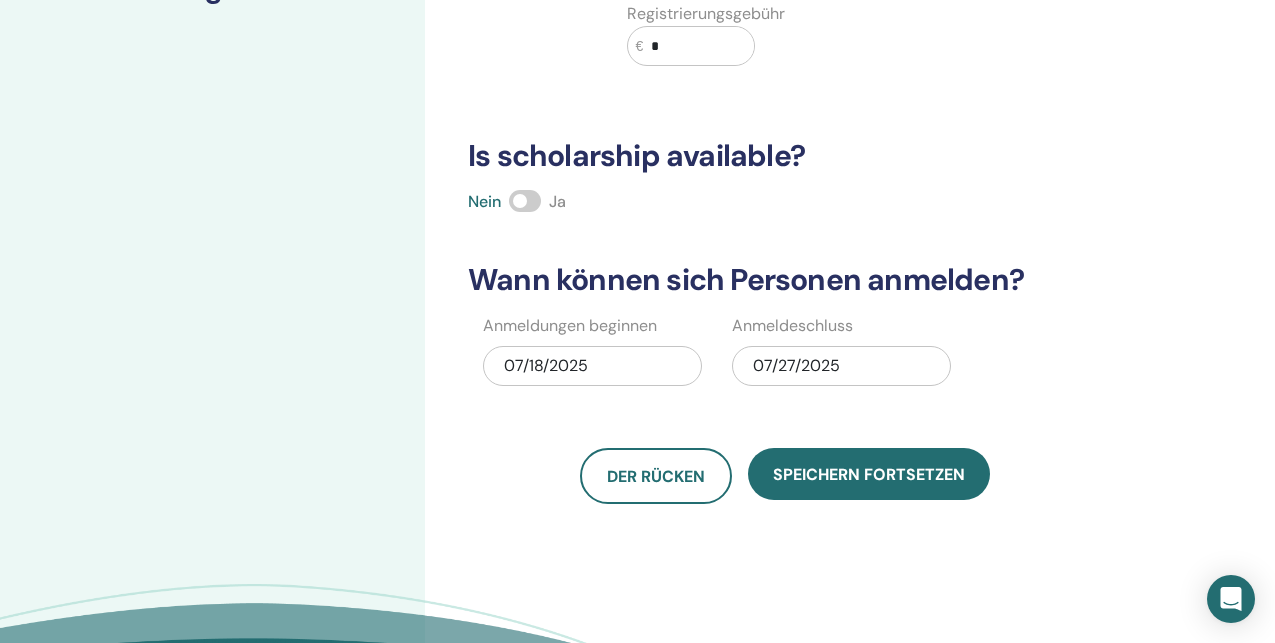 scroll, scrollTop: 469, scrollLeft: 0, axis: vertical 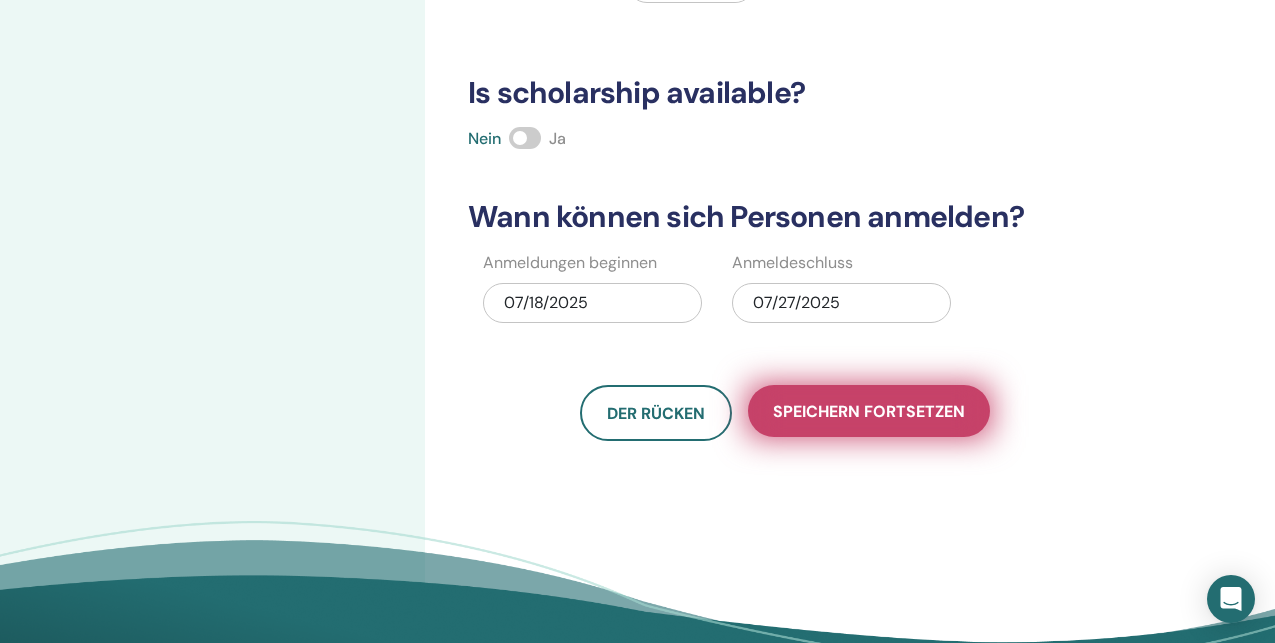type on "***" 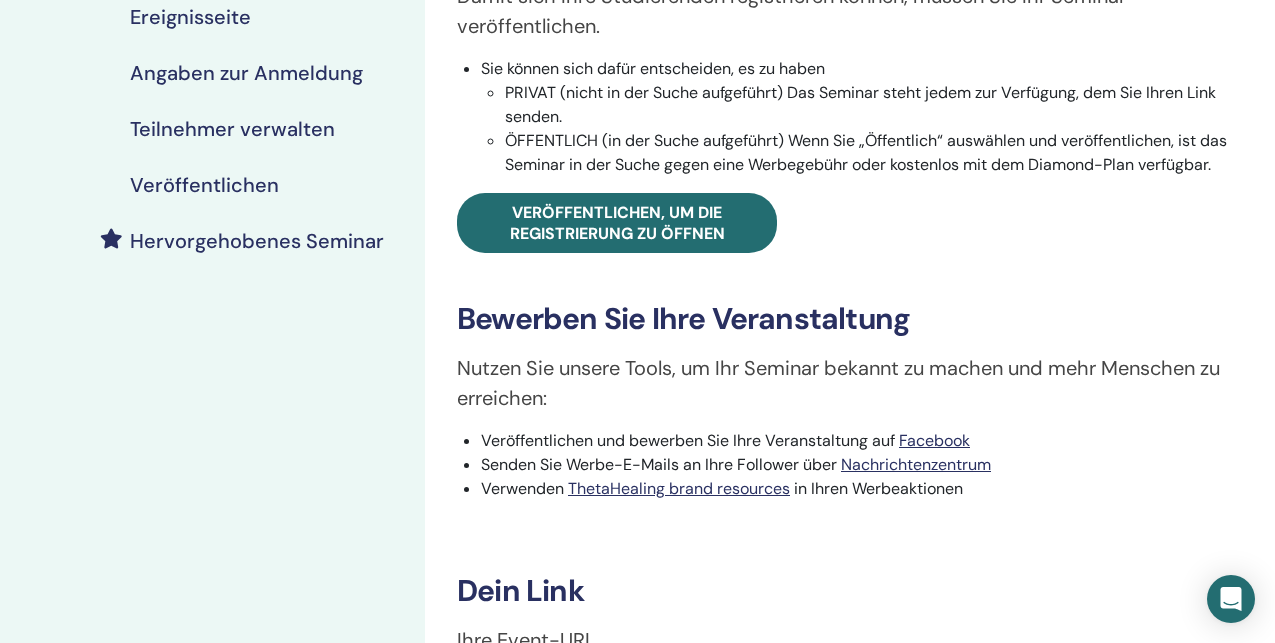 scroll, scrollTop: 520, scrollLeft: 0, axis: vertical 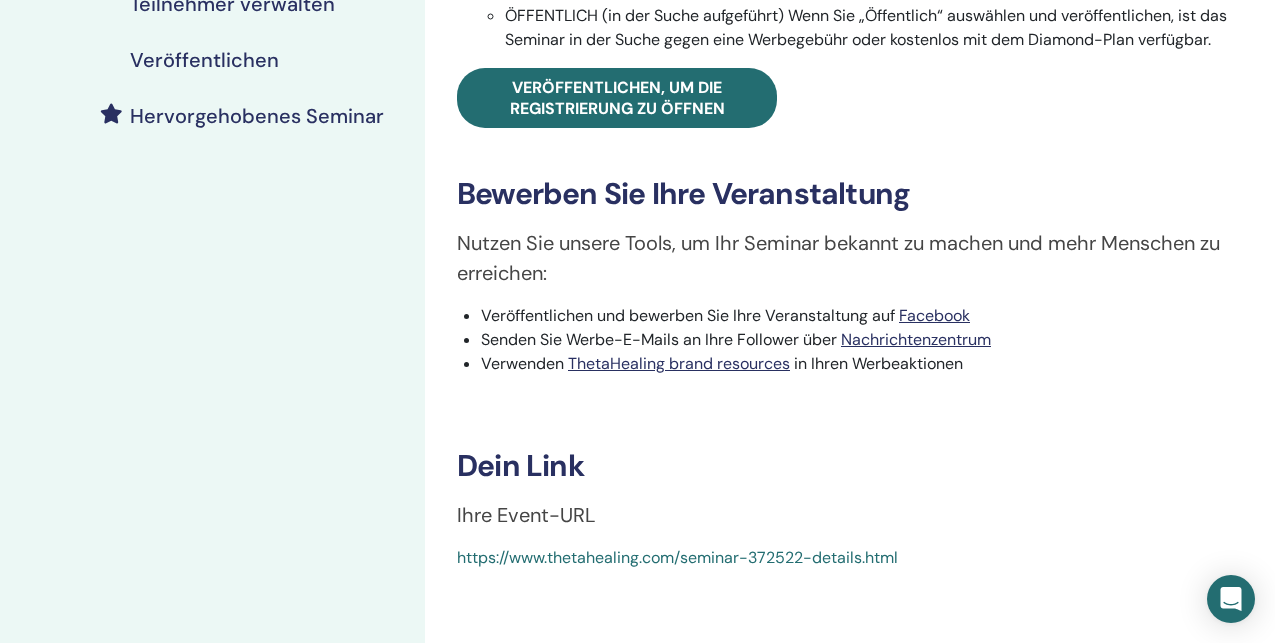 click on "Manifesting and Abundance Ereignistyp Persönlich Ereignisstatus Nicht veröffentlicht Anmeldungen 0/4 Veröffentlichen Sie Ihr Seminar Damit sich Ihre Studierenden registrieren können, müssen Sie Ihr Seminar veröffentlichen. Sie können sich dafür entscheiden, es zu haben PRIVAT (nicht in der Suche aufgeführt) Das Seminar steht jedem zur Verfügung, dem Sie Ihren Link senden. ÖFFENTLICH (in der Suche aufgeführt) Wenn Sie „Öffentlich“ auswählen und veröffentlichen, ist das Seminar in der Suche gegen eine Werbegebühr oder kostenlos mit dem Diamond-Plan verfügbar. Veröffentlichen, um die Registrierung zu öffnen Bewerben Sie Ihre Veranstaltung Nutzen Sie unsere Tools, um Ihr Seminar bekannt zu machen und mehr Menschen zu erreichen: Veröffentlichen und bewerben Sie Ihre Veranstaltung auf   Facebook Senden Sie Werbe-E-Mails an Ihre Follower über   Nachrichtenzentrum Verwenden   ThetaHealing brand resources   in Ihren Werbeaktionen Dein Link Ihre Event-URL" at bounding box center (850, 81) 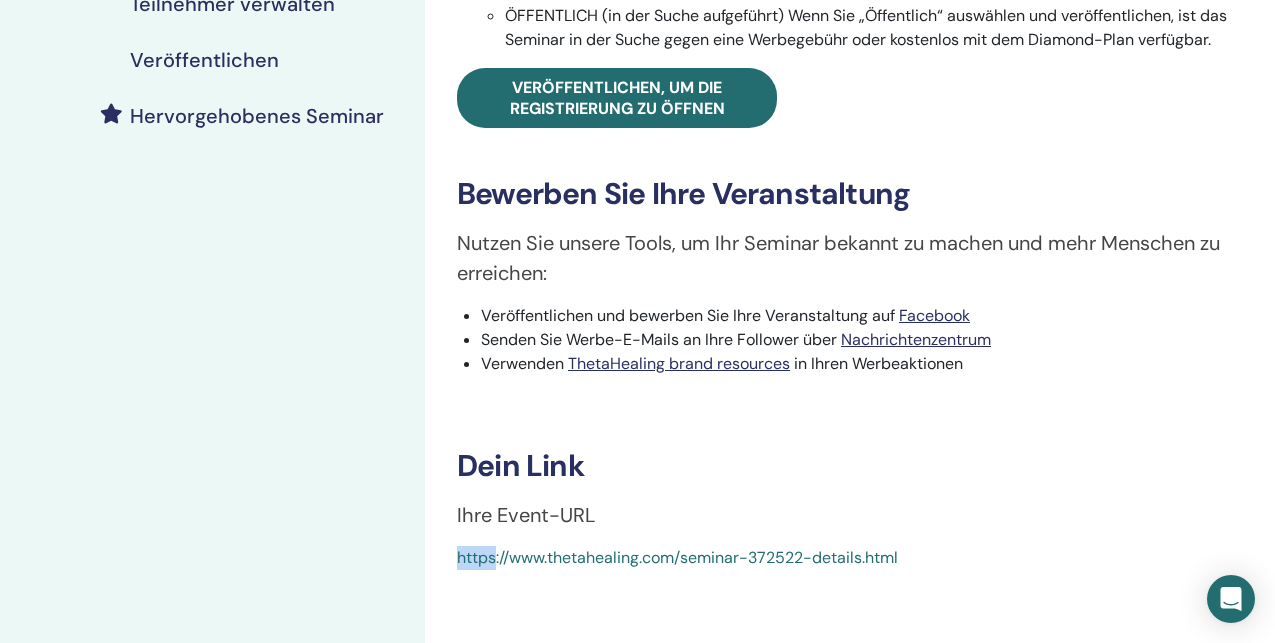click on "Manifesting and Abundance Ereignistyp Persönlich Ereignisstatus Nicht veröffentlicht Anmeldungen 0/4 Veröffentlichen Sie Ihr Seminar Damit sich Ihre Studierenden registrieren können, müssen Sie Ihr Seminar veröffentlichen. Sie können sich dafür entscheiden, es zu haben PRIVAT (nicht in der Suche aufgeführt) Das Seminar steht jedem zur Verfügung, dem Sie Ihren Link senden. ÖFFENTLICH (in der Suche aufgeführt) Wenn Sie „Öffentlich“ auswählen und veröffentlichen, ist das Seminar in der Suche gegen eine Werbegebühr oder kostenlos mit dem Diamond-Plan verfügbar. Veröffentlichen, um die Registrierung zu öffnen Bewerben Sie Ihre Veranstaltung Nutzen Sie unsere Tools, um Ihr Seminar bekannt zu machen und mehr Menschen zu erreichen: Veröffentlichen und bewerben Sie Ihre Veranstaltung auf   Facebook Senden Sie Werbe-E-Mails an Ihre Follower über   Nachrichtenzentrum Verwenden   ThetaHealing brand resources   in Ihren Werbeaktionen Dein Link Ihre Event-URL" at bounding box center [850, 81] 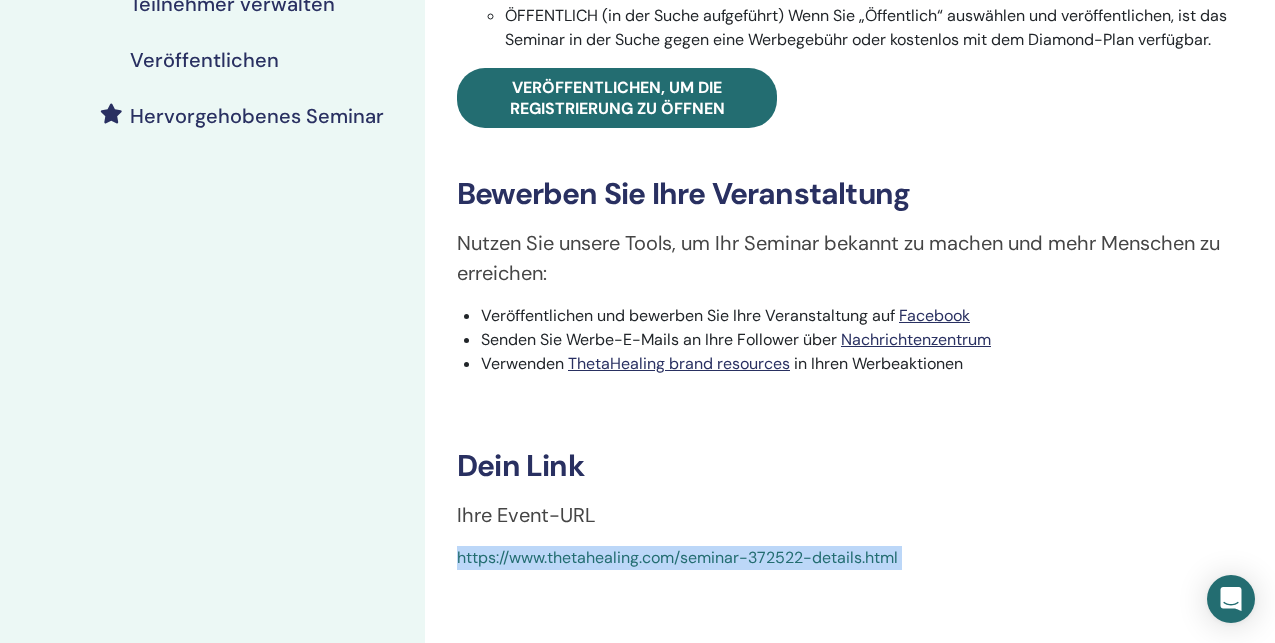 click on "Manifesting and Abundance Ereignistyp Persönlich Ereignisstatus Nicht veröffentlicht Anmeldungen 0/4 Veröffentlichen Sie Ihr Seminar Damit sich Ihre Studierenden registrieren können, müssen Sie Ihr Seminar veröffentlichen. Sie können sich dafür entscheiden, es zu haben PRIVAT (nicht in der Suche aufgeführt) Das Seminar steht jedem zur Verfügung, dem Sie Ihren Link senden. ÖFFENTLICH (in der Suche aufgeführt) Wenn Sie „Öffentlich“ auswählen und veröffentlichen, ist das Seminar in der Suche gegen eine Werbegebühr oder kostenlos mit dem Diamond-Plan verfügbar. Veröffentlichen, um die Registrierung zu öffnen Bewerben Sie Ihre Veranstaltung Nutzen Sie unsere Tools, um Ihr Seminar bekannt zu machen und mehr Menschen zu erreichen: Veröffentlichen und bewerben Sie Ihre Veranstaltung auf   Facebook Senden Sie Werbe-E-Mails an Ihre Follower über   Nachrichtenzentrum Verwenden   ThetaHealing brand resources   in Ihren Werbeaktionen Dein Link Ihre Event-URL" at bounding box center (850, 81) 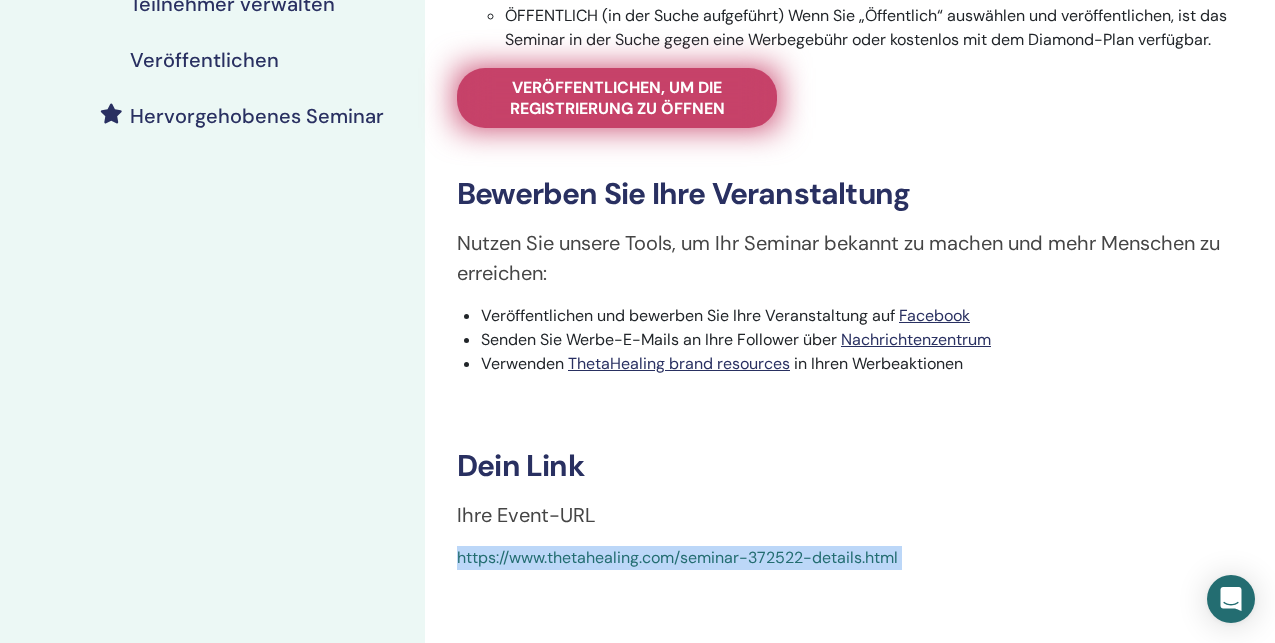click on "Veröffentlichen, um die Registrierung zu öffnen" at bounding box center [617, 98] 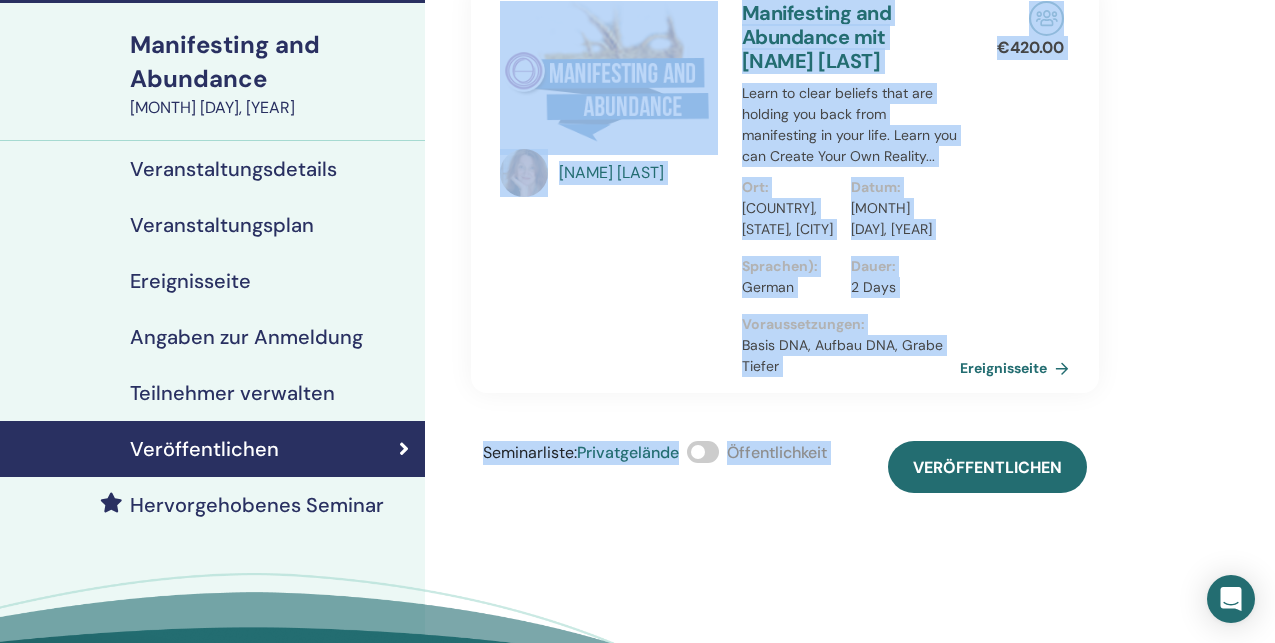 scroll, scrollTop: 126, scrollLeft: 0, axis: vertical 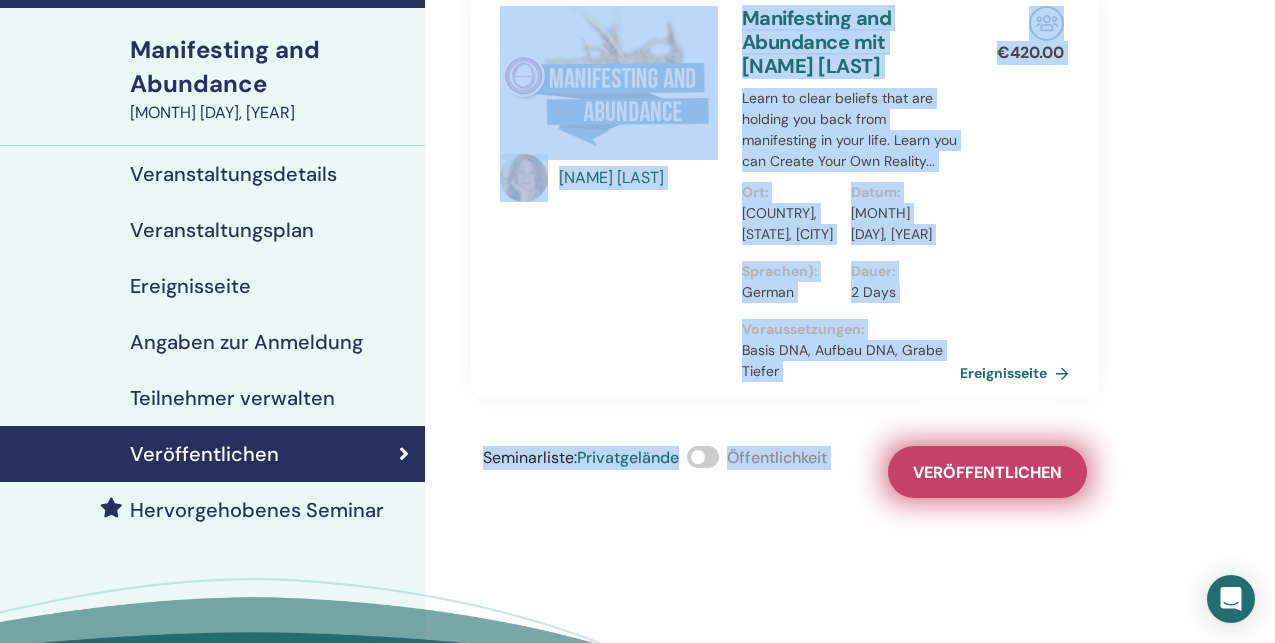 click on "Veröffentlichen" at bounding box center (987, 472) 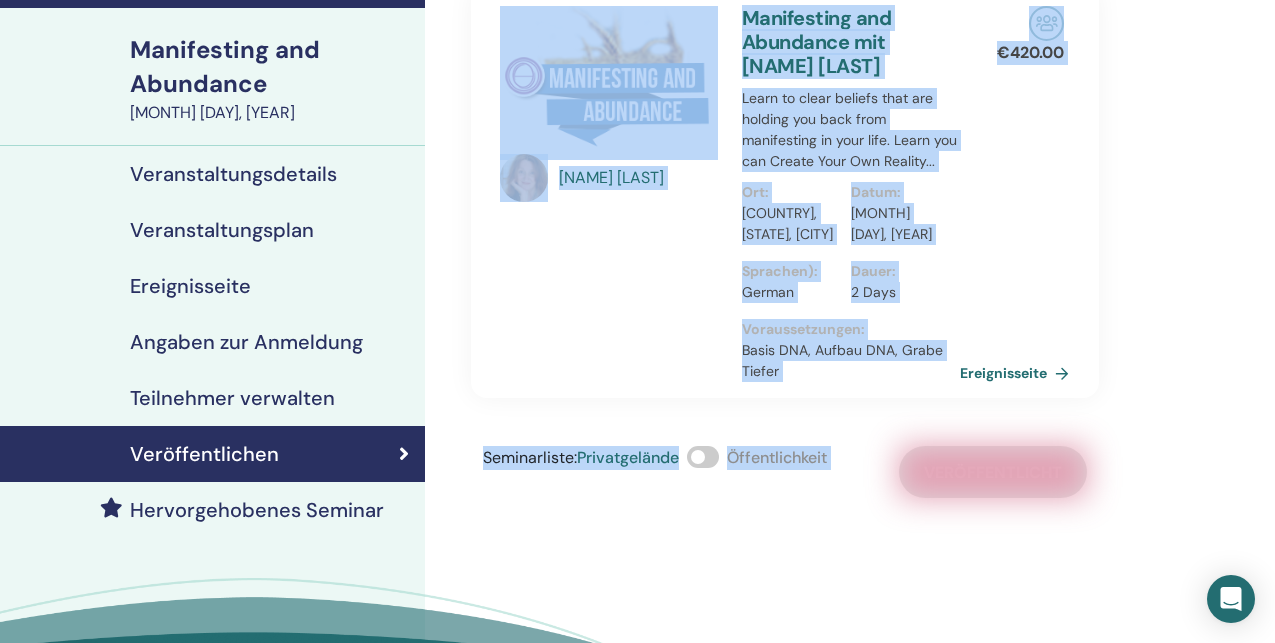 click on "Christine   Wachter Manifesting and Abundance mit Christine Wachter Learn to clear beliefs that are holding you back from manifesting in your life. Learn you can Create Your Own Reality... Ort : DEU, BY, Nürnberg Datum : July 26, 2025 Sprachen) : German Dauer : 2 Days Voraussetzungen : Basis DNA, Aufbau DNA, Grabe Tiefer € 420.00 Ereignisseite Seminarliste :  Privatgelände Öffentlichkeit Veröffentlicht" at bounding box center (850, 358) 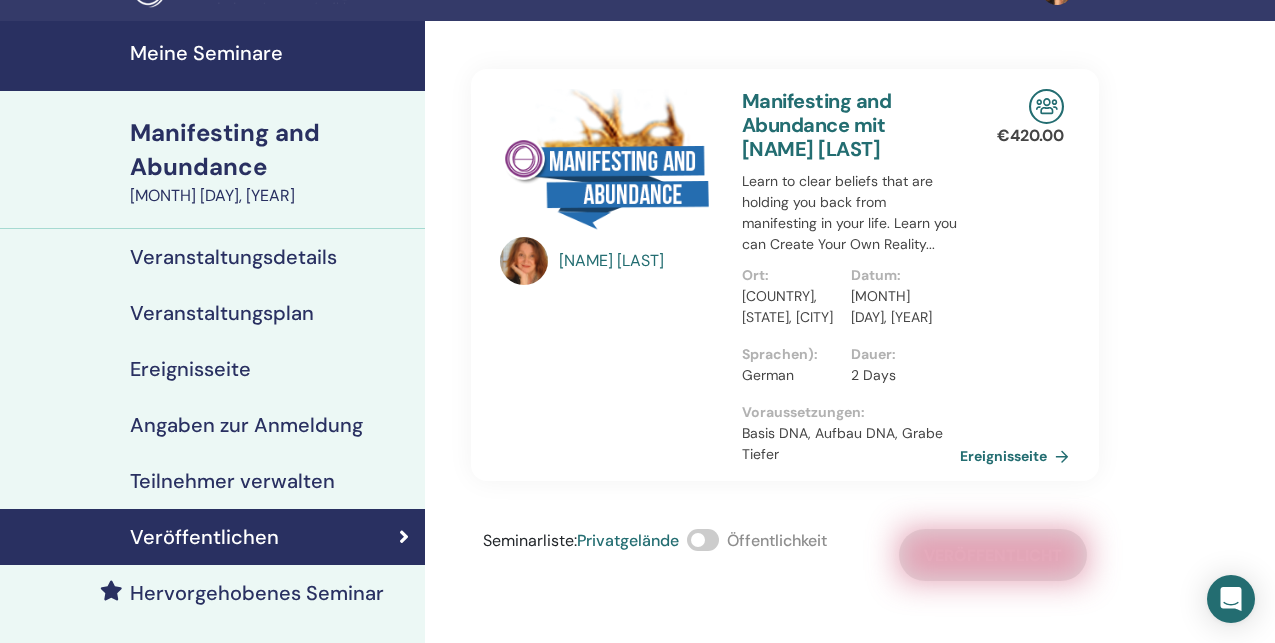 scroll, scrollTop: 38, scrollLeft: 0, axis: vertical 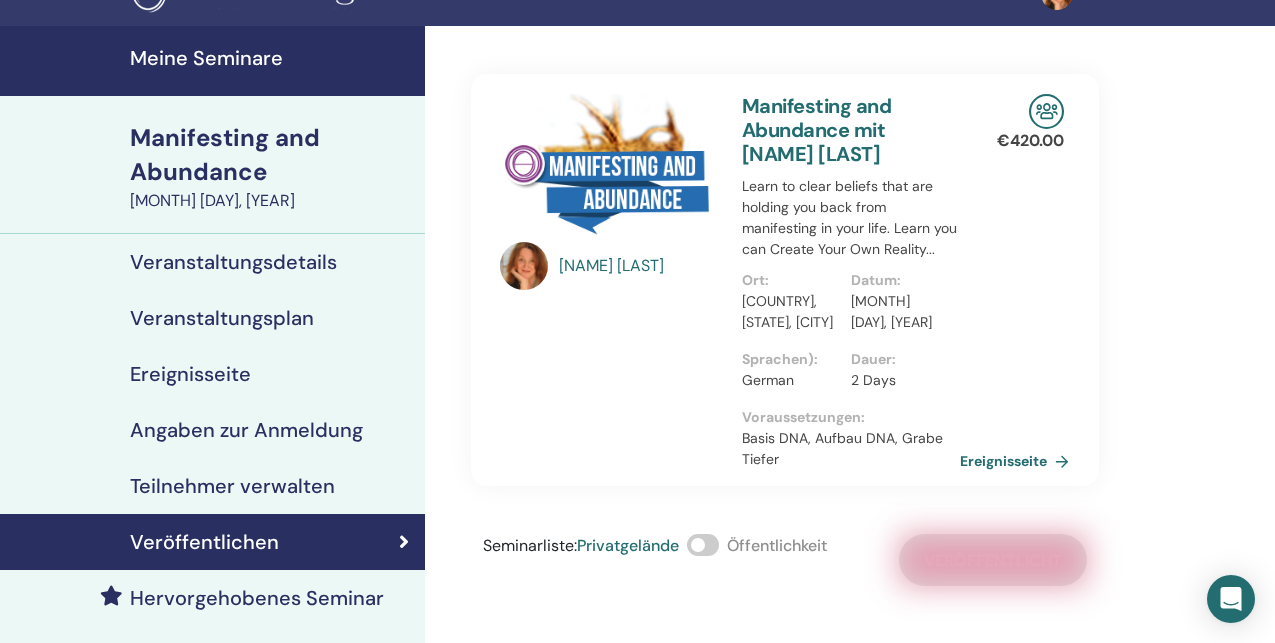 click on "Veröffentlichen" at bounding box center [204, 542] 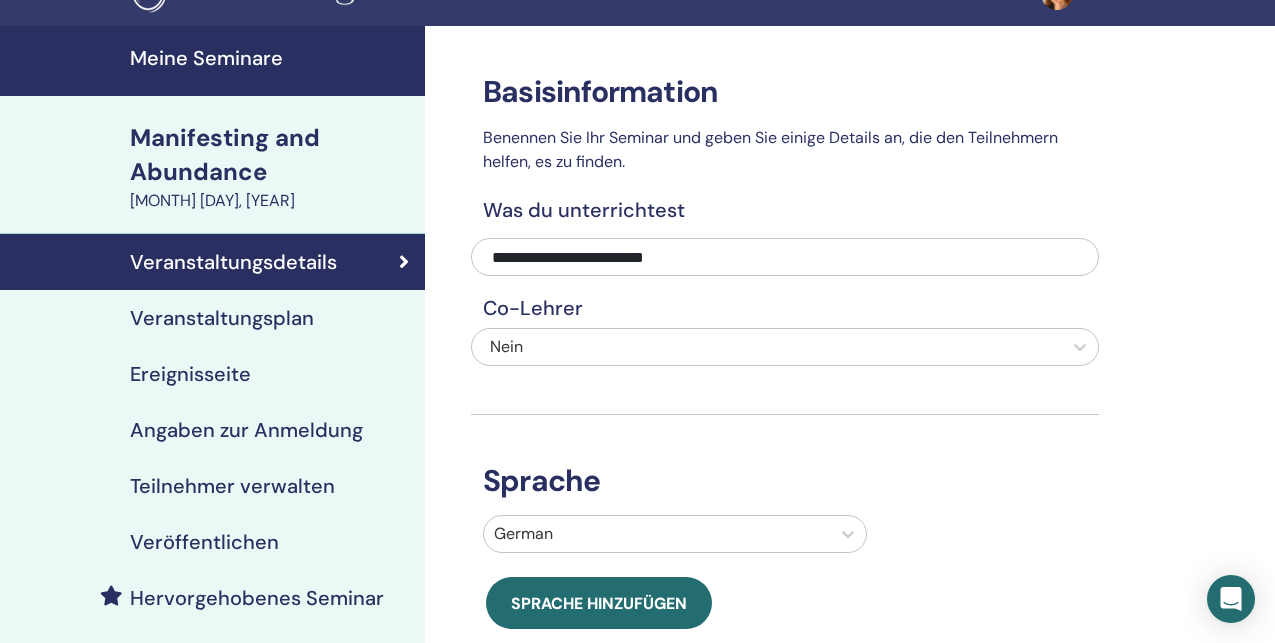 scroll, scrollTop: 43, scrollLeft: 0, axis: vertical 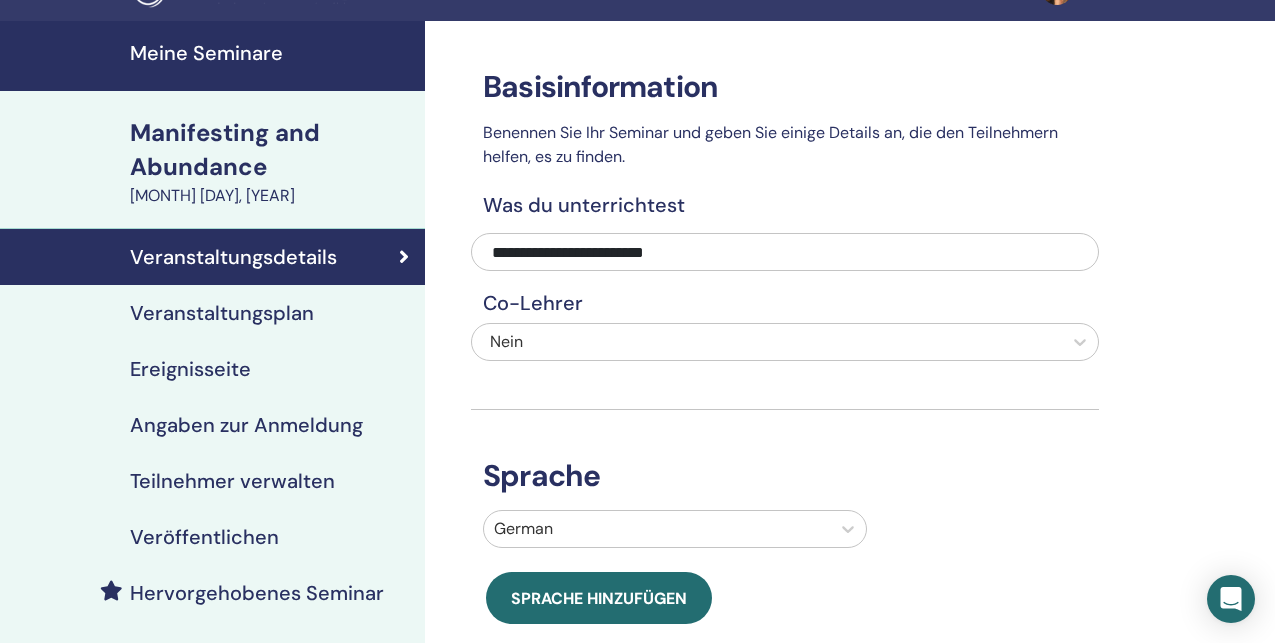 click on "Veranstaltungsplan" at bounding box center [222, 313] 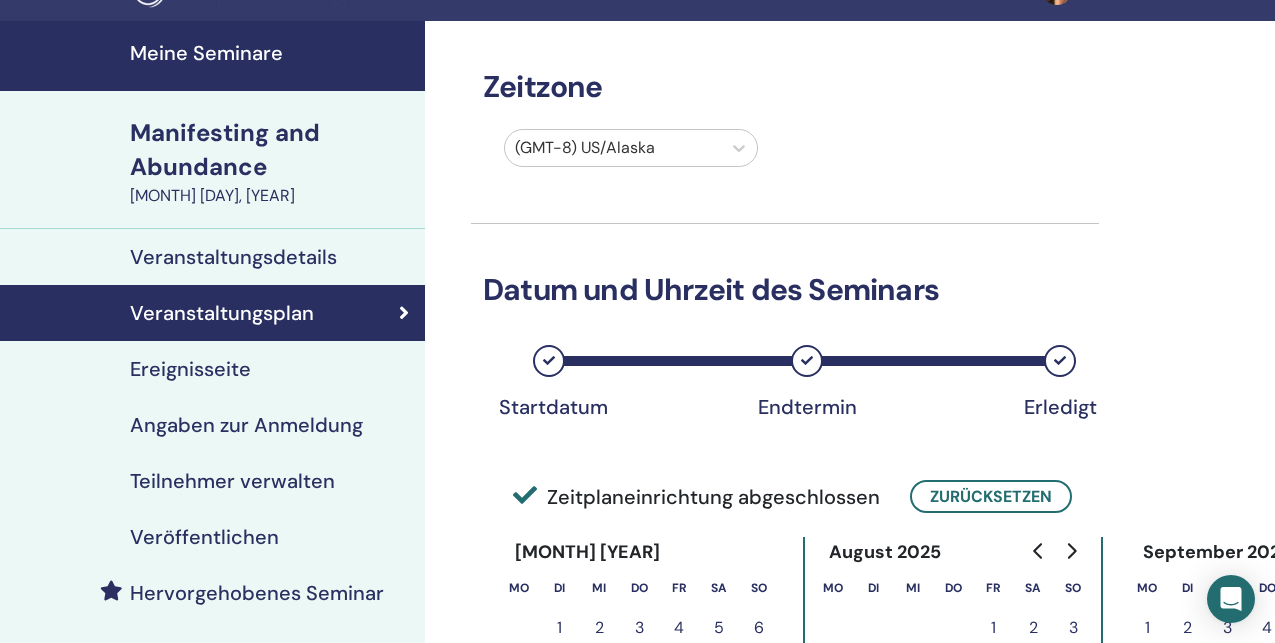 click on "Ereignisseite" at bounding box center (190, 369) 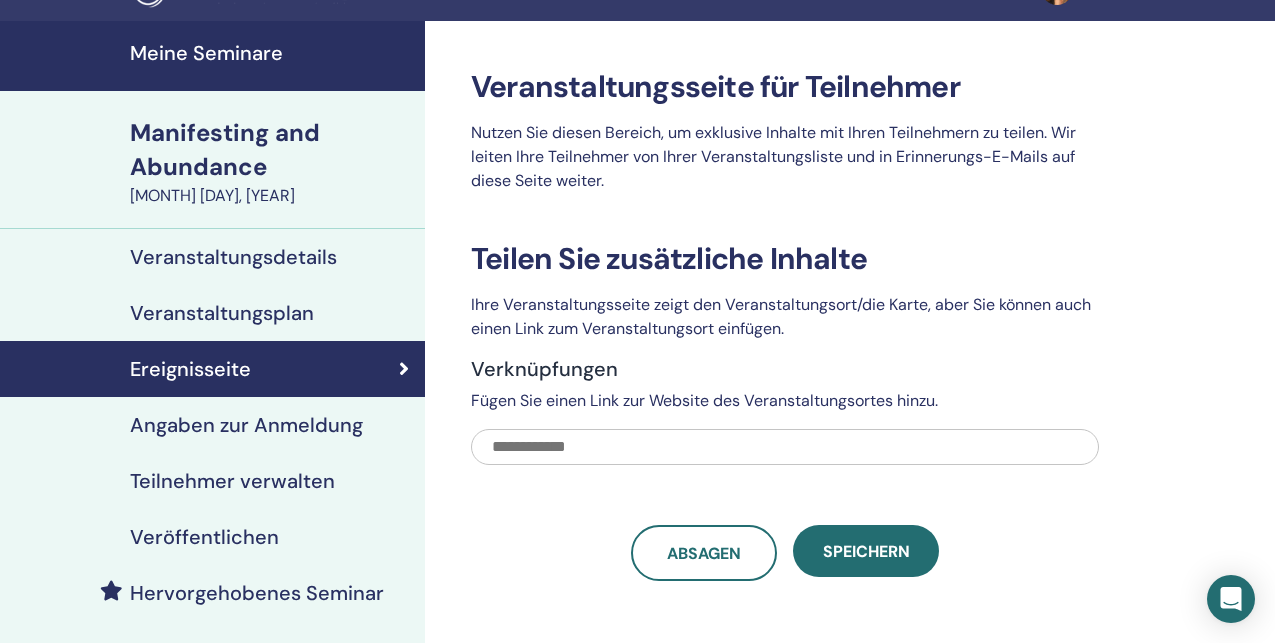 click on "Angaben zur Anmeldung" at bounding box center (246, 425) 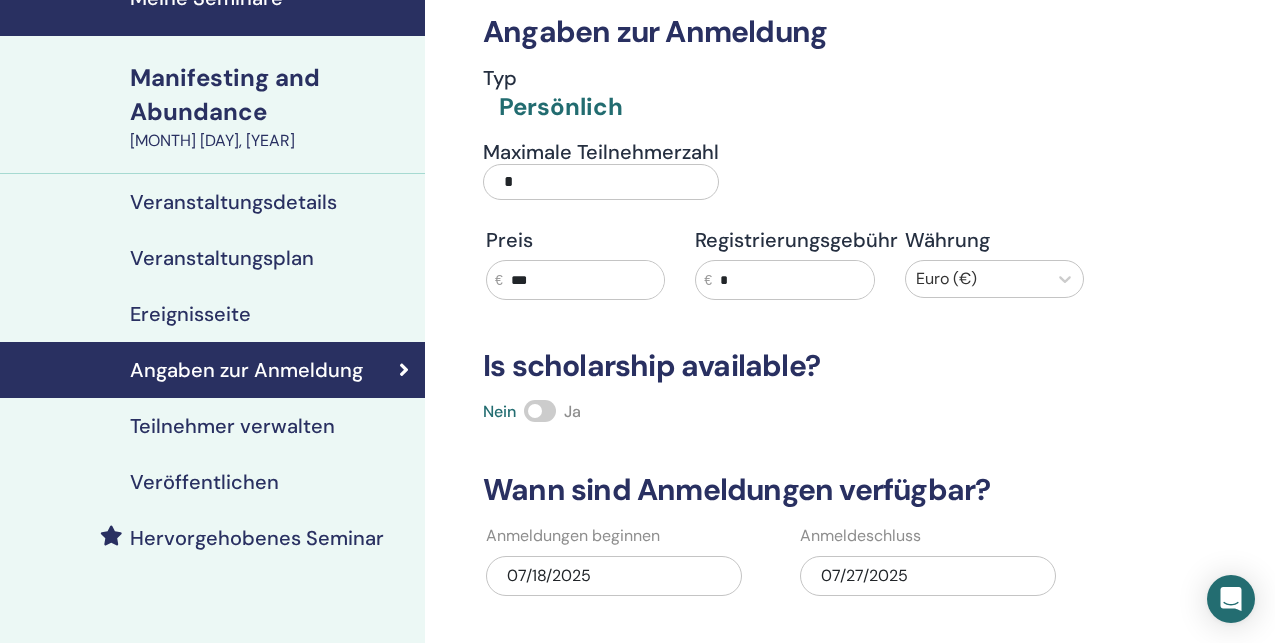 scroll, scrollTop: 100, scrollLeft: 0, axis: vertical 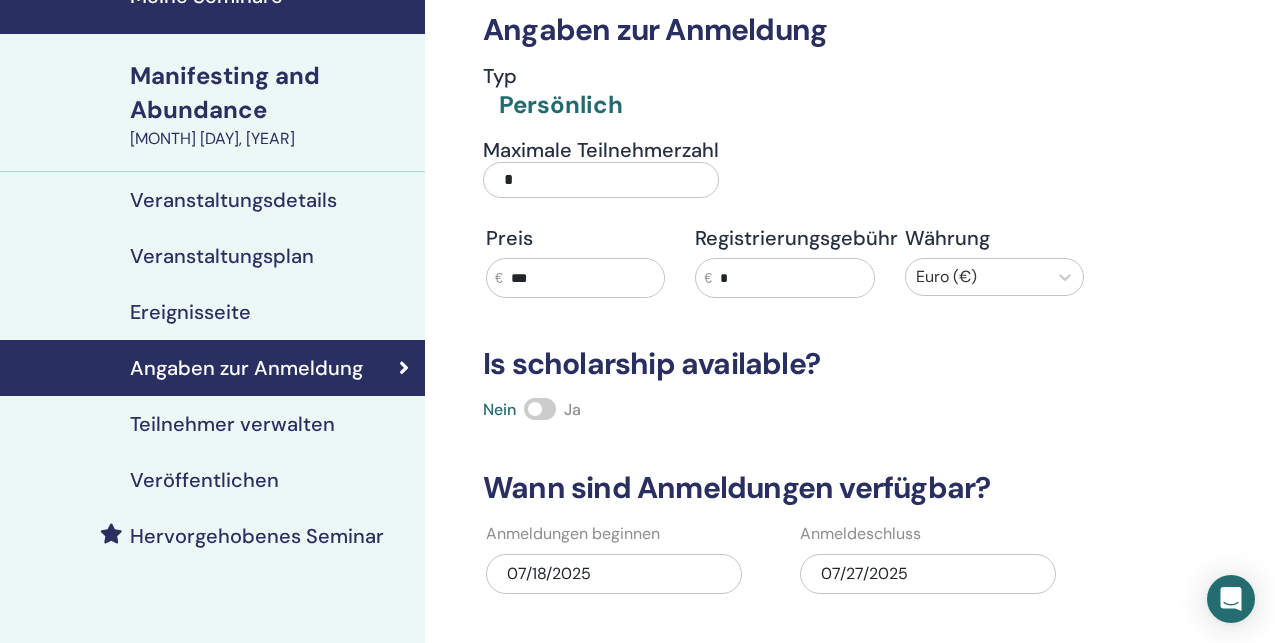 click on "Teilnehmer verwalten" at bounding box center (232, 424) 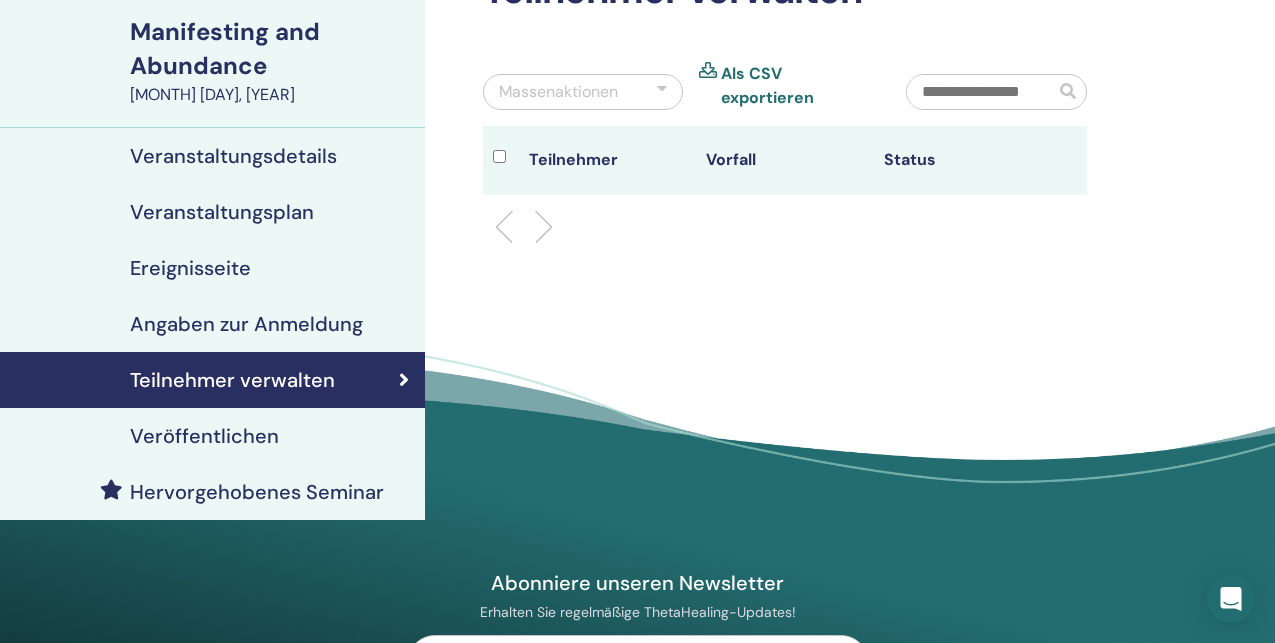 scroll, scrollTop: 156, scrollLeft: 0, axis: vertical 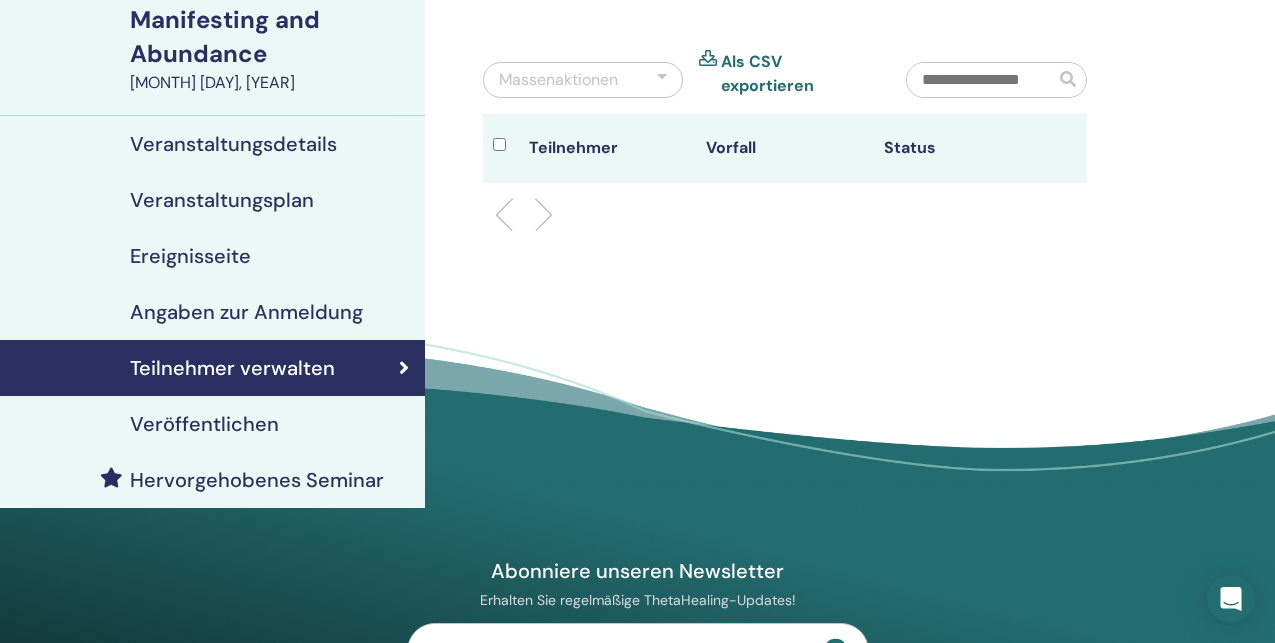 click on "Veröffentlichen" at bounding box center (204, 424) 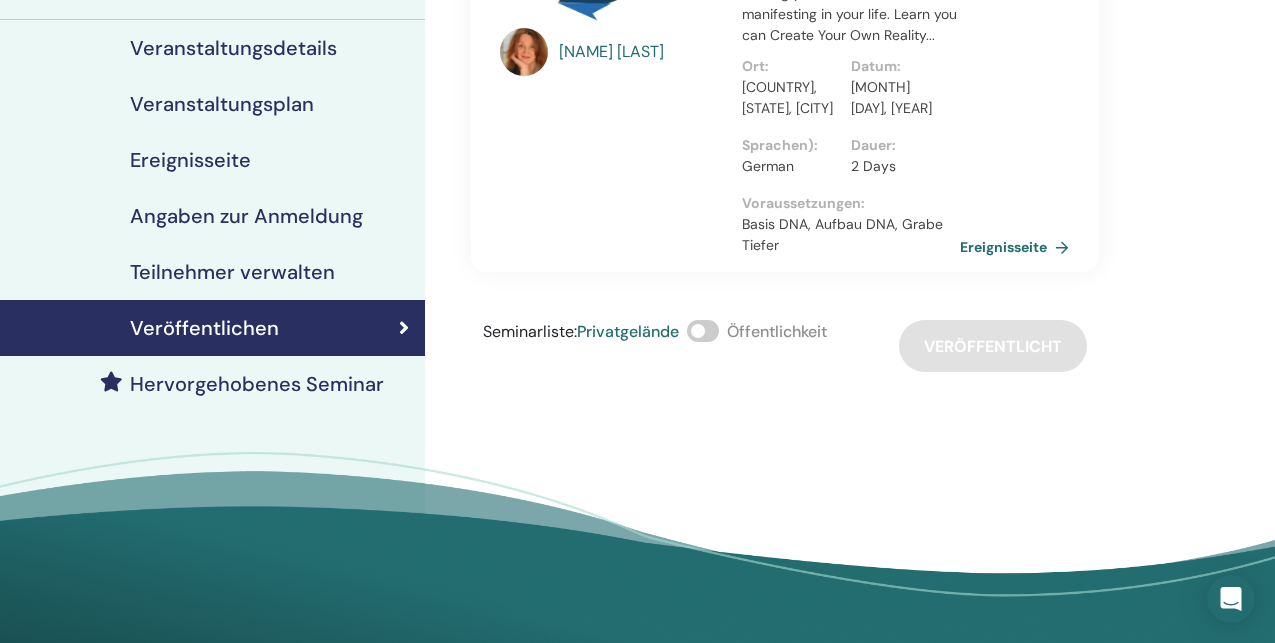 scroll, scrollTop: 257, scrollLeft: 0, axis: vertical 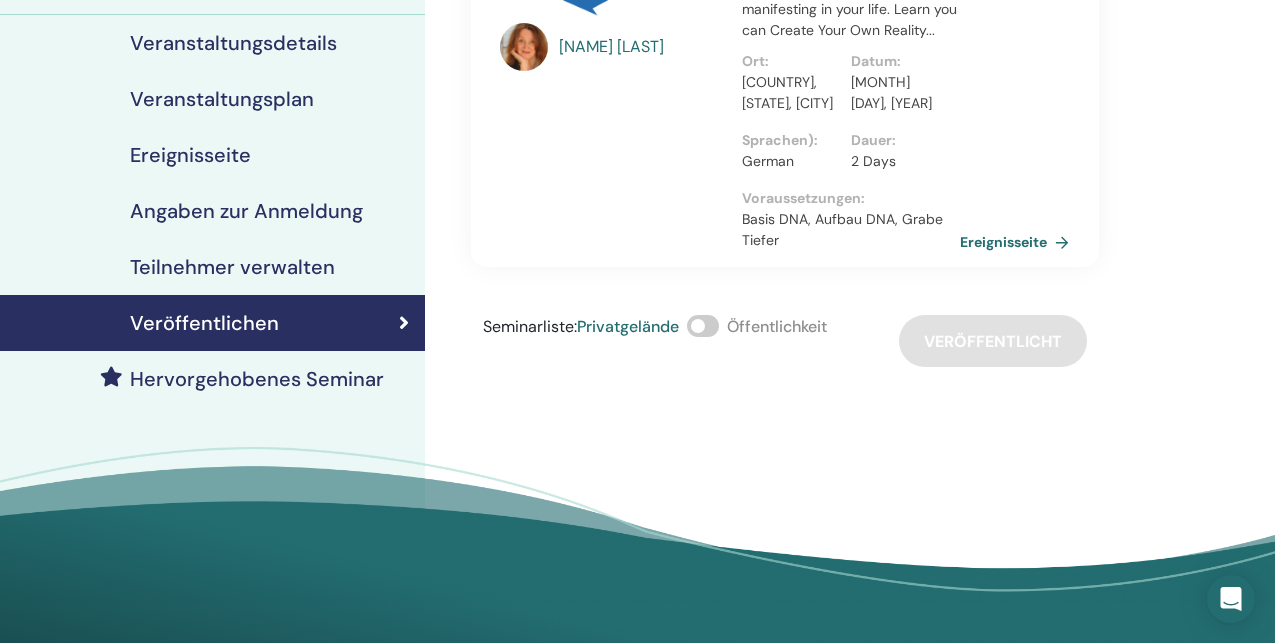 click on "Hervorgehobenes Seminar" at bounding box center (257, 379) 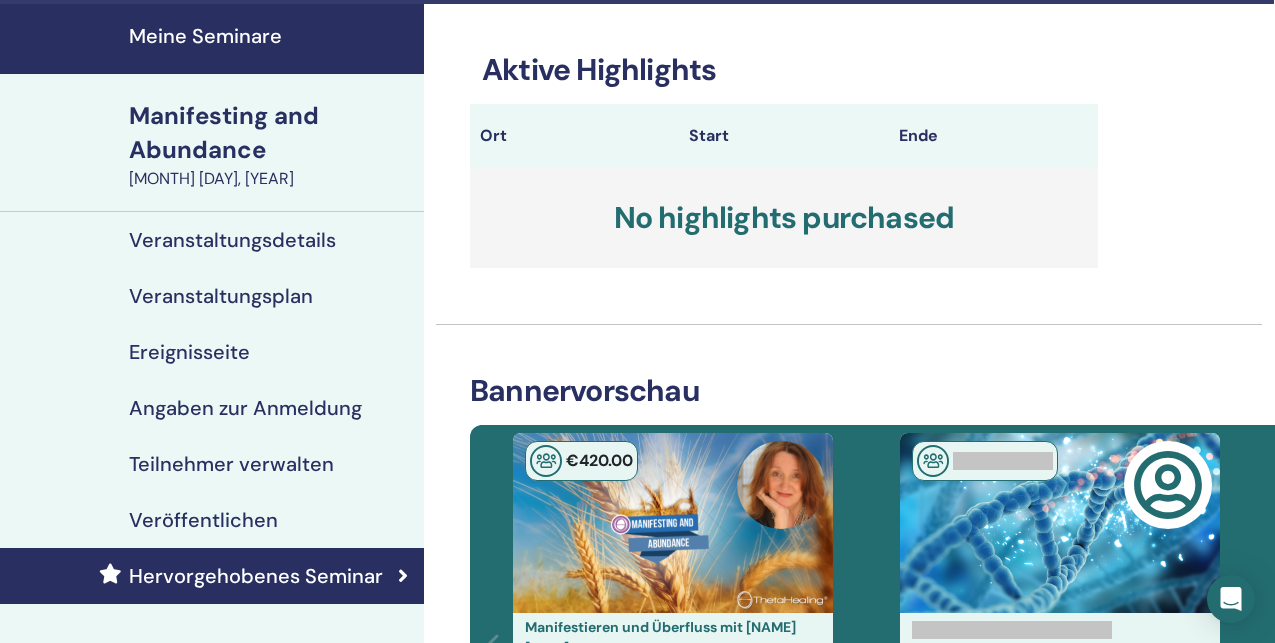 scroll, scrollTop: 0, scrollLeft: 1, axis: horizontal 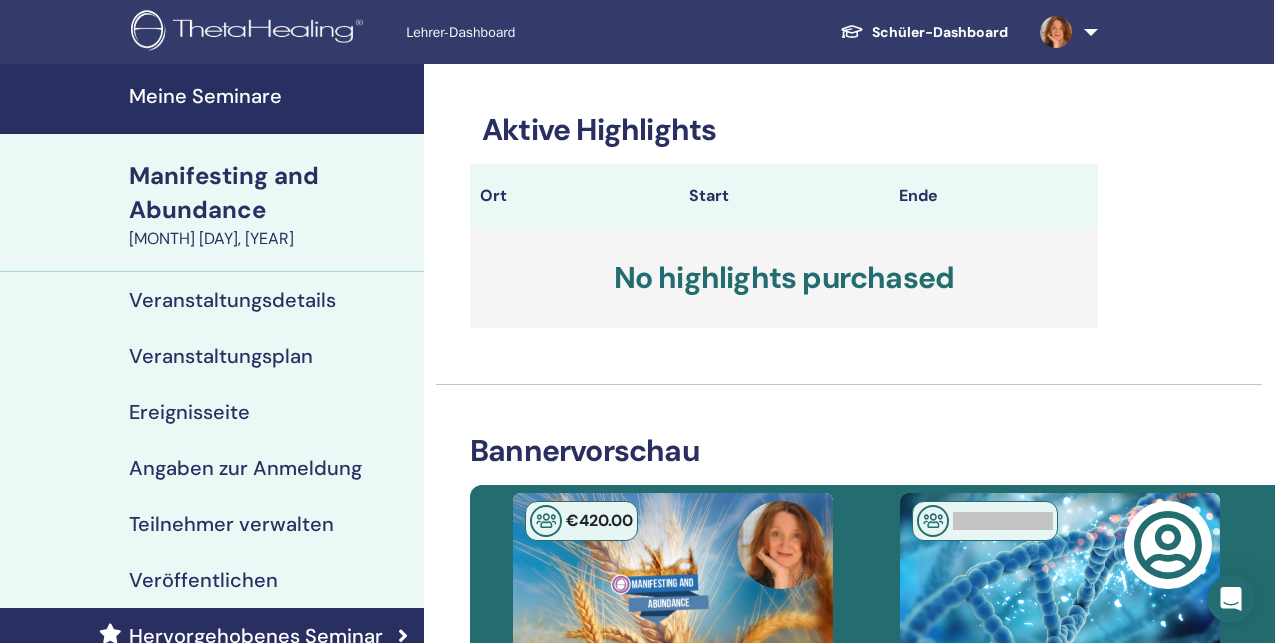 click on "Lehrer-Dashboard" at bounding box center [556, 32] 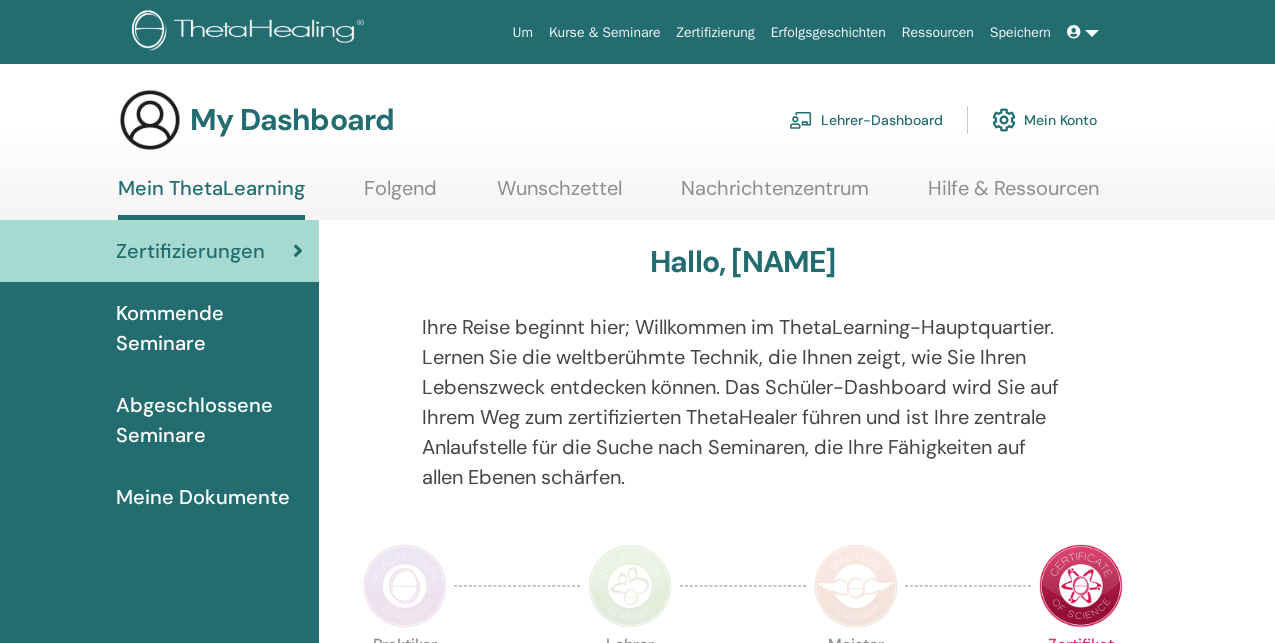 scroll, scrollTop: 0, scrollLeft: 0, axis: both 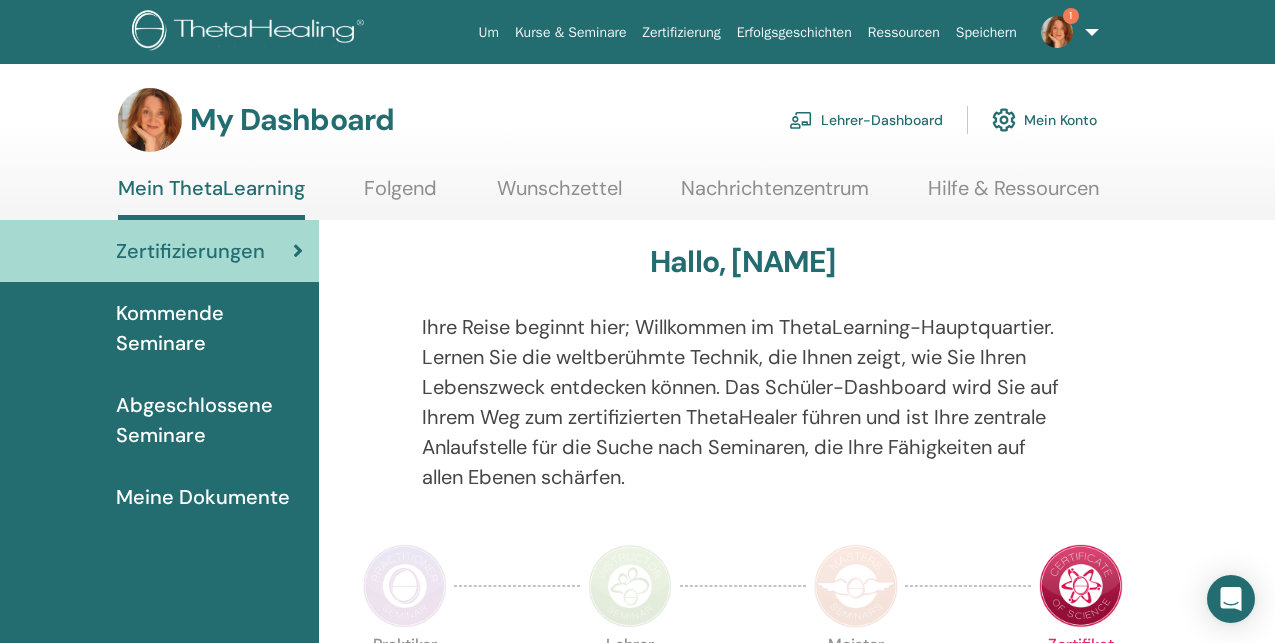 click on "Abgeschlossene Seminare" at bounding box center [209, 420] 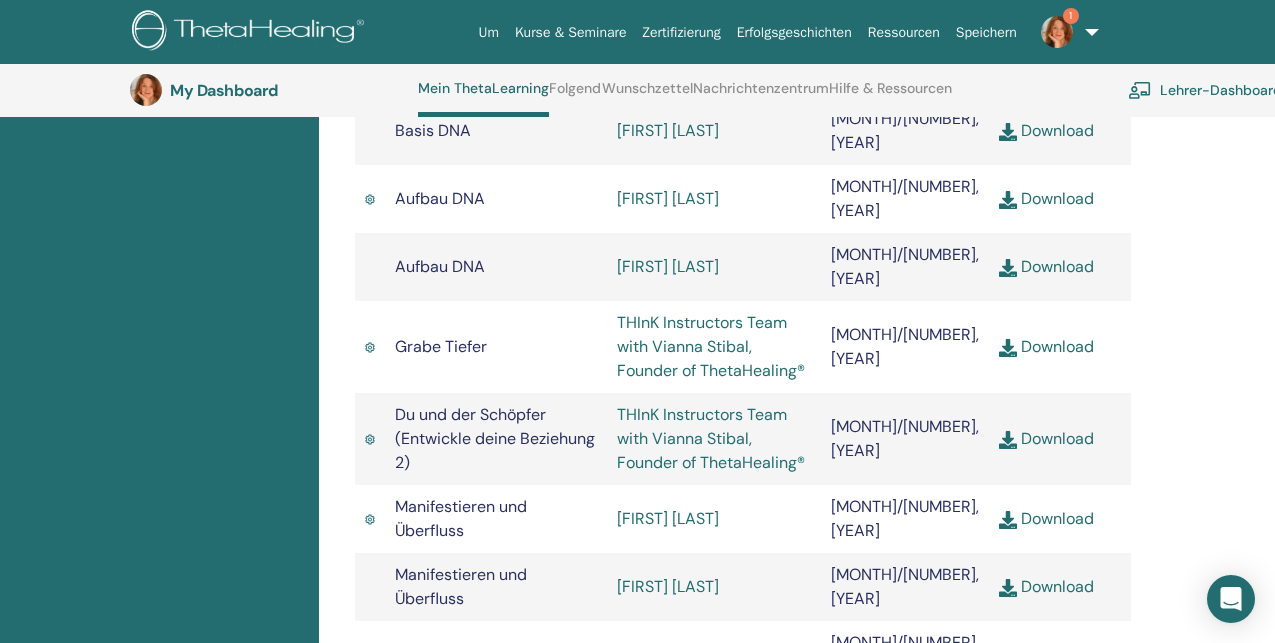 scroll, scrollTop: 942, scrollLeft: 0, axis: vertical 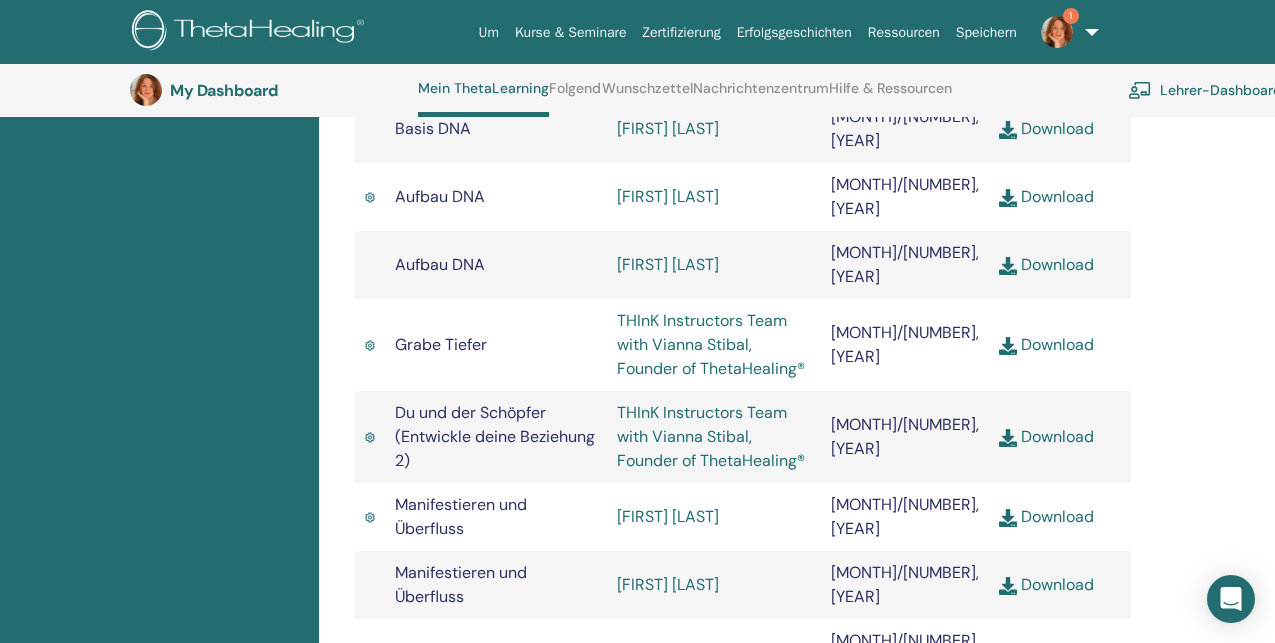 click on "Manifestieren und Überfluss" at bounding box center (461, 516) 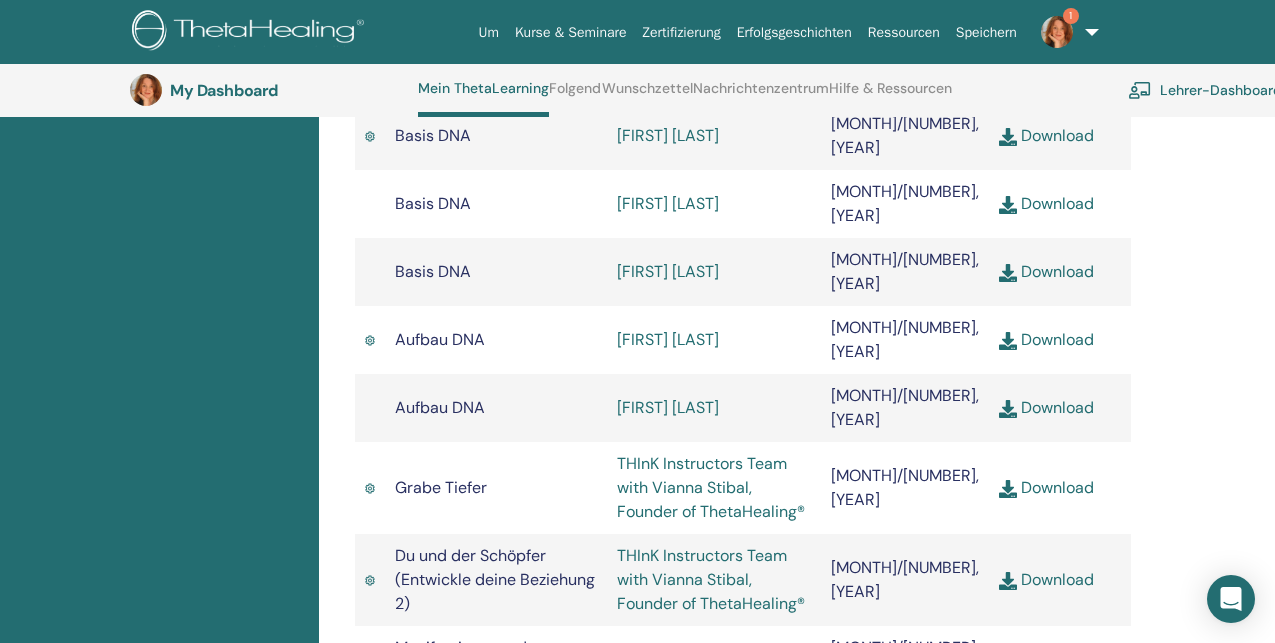 scroll, scrollTop: 0, scrollLeft: 0, axis: both 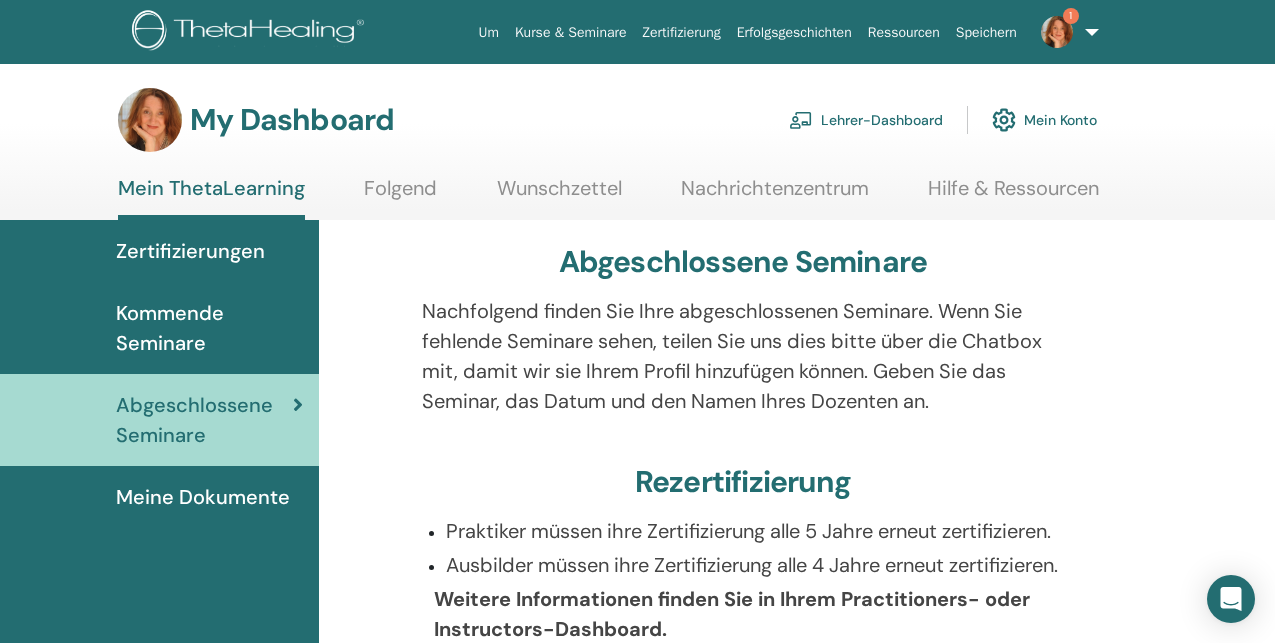 click on "Kurse & Seminare" at bounding box center [571, 32] 